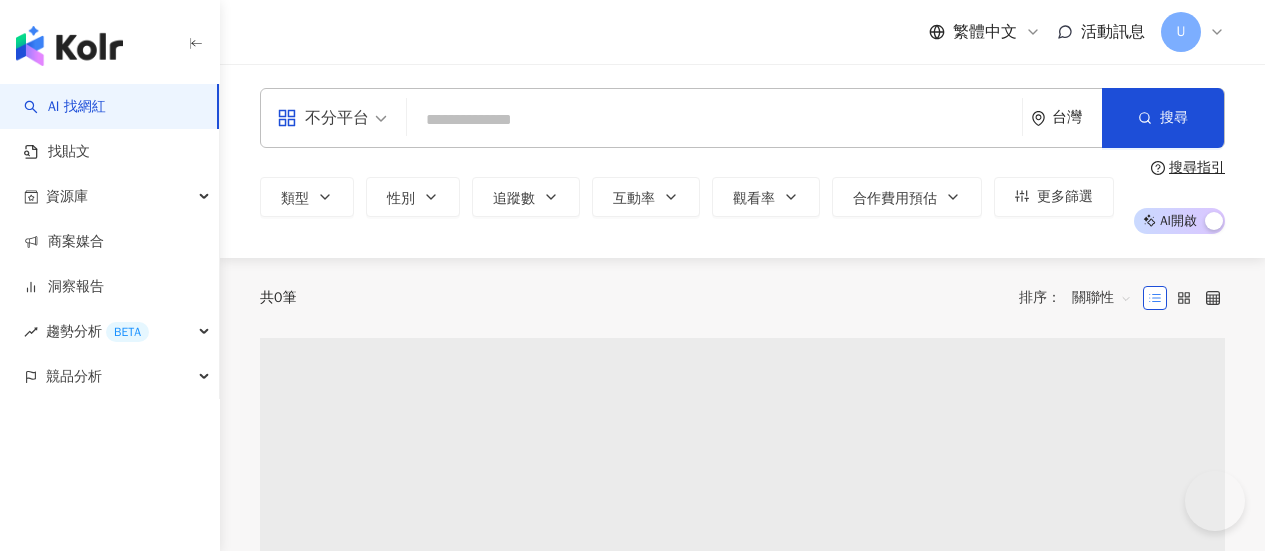 scroll, scrollTop: 0, scrollLeft: 0, axis: both 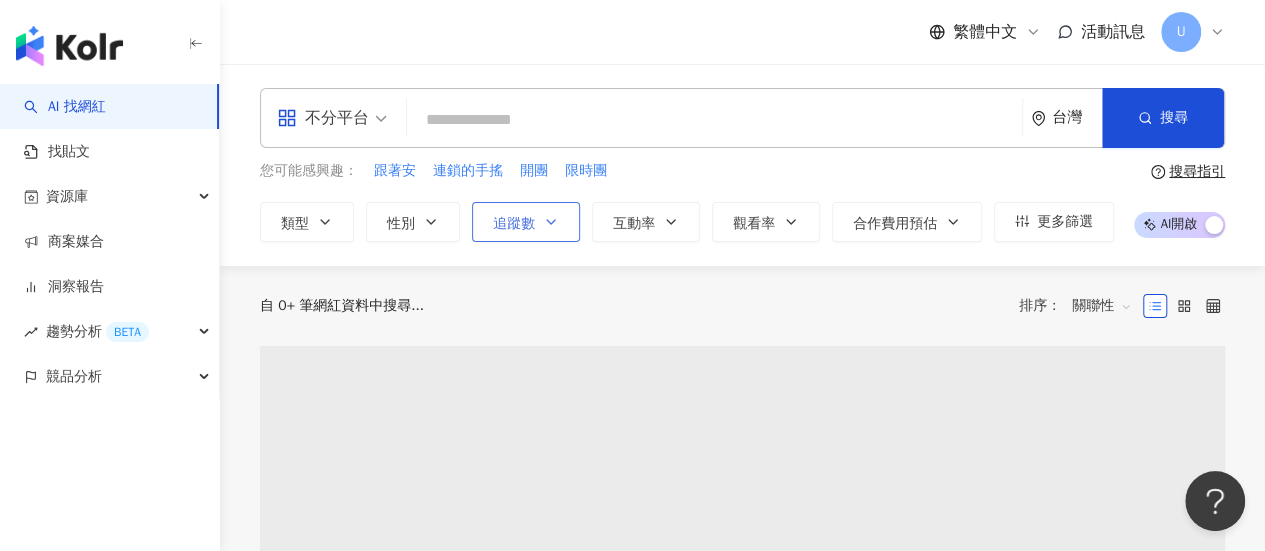 click on "追蹤數" at bounding box center (526, 222) 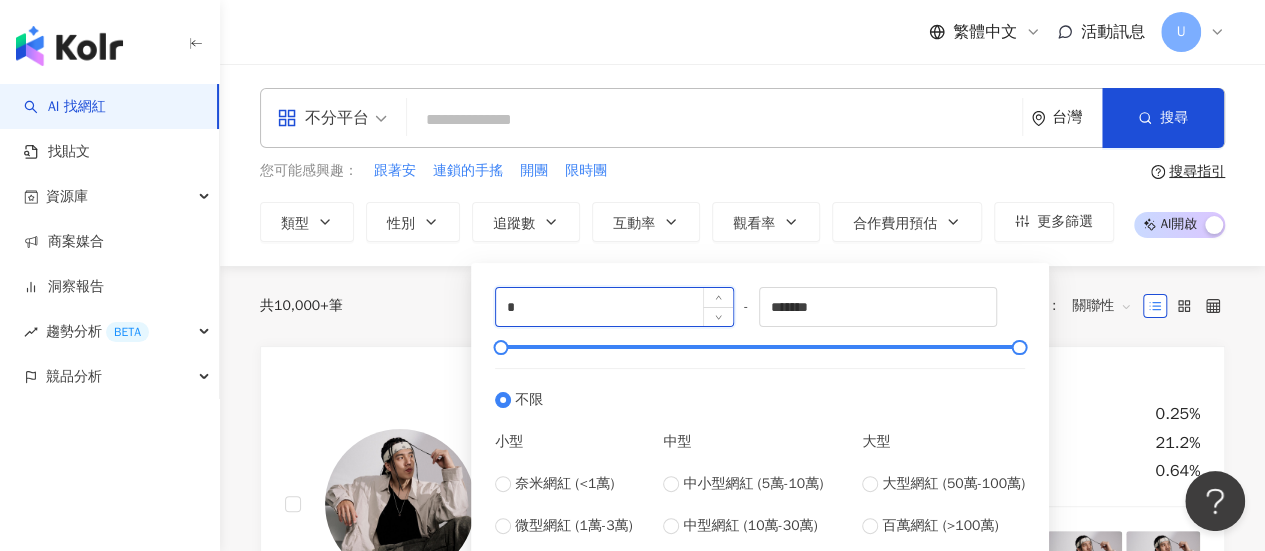 click on "*" at bounding box center [614, 307] 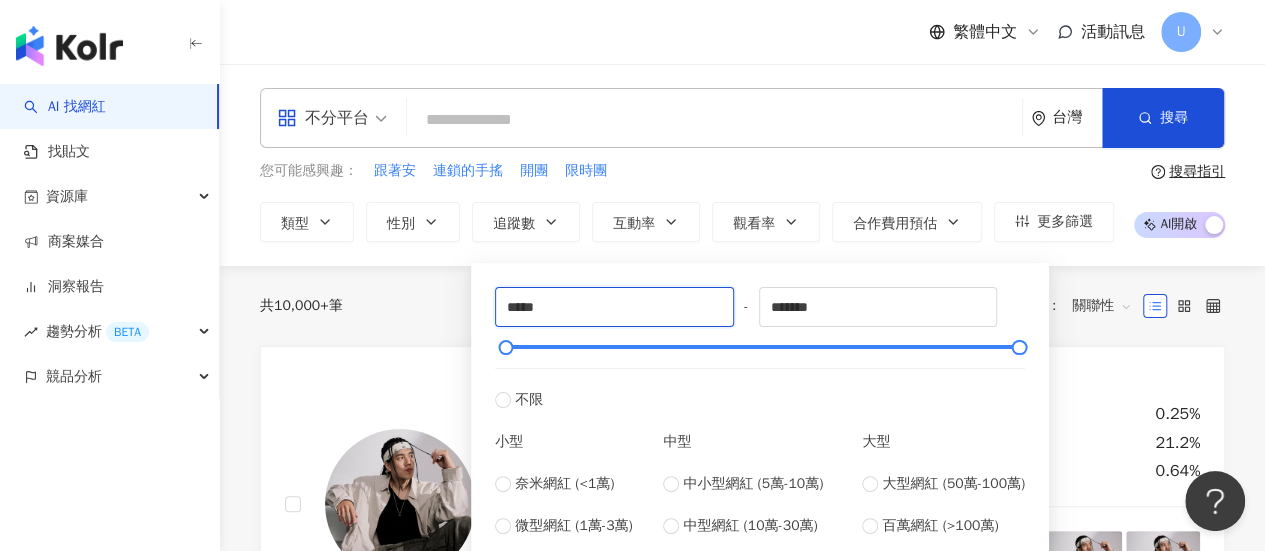 type on "*****" 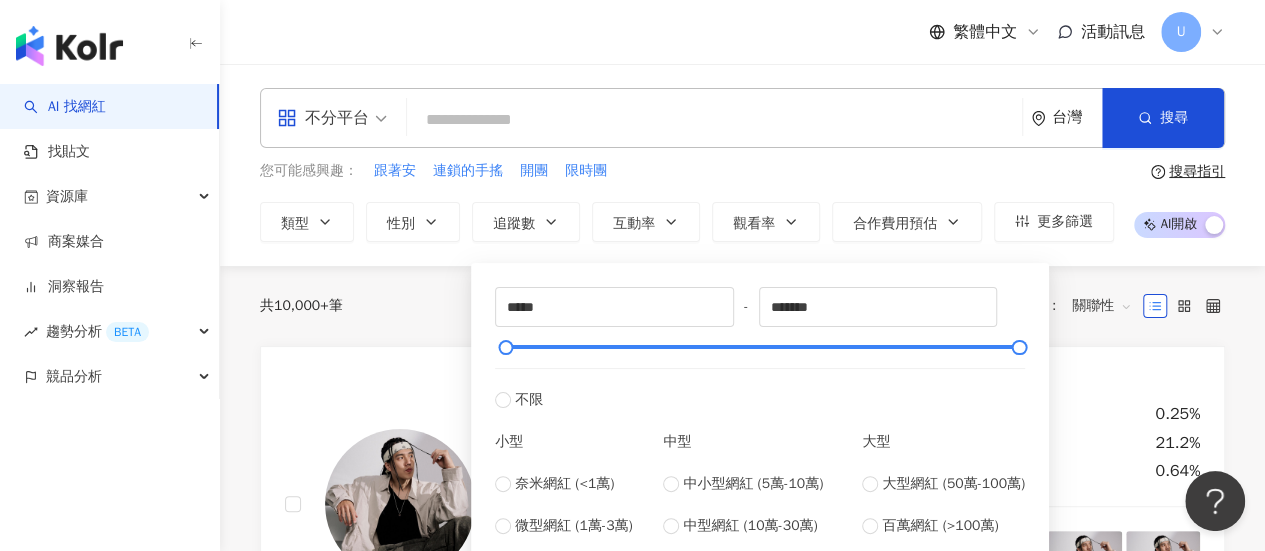 click at bounding box center [714, 120] 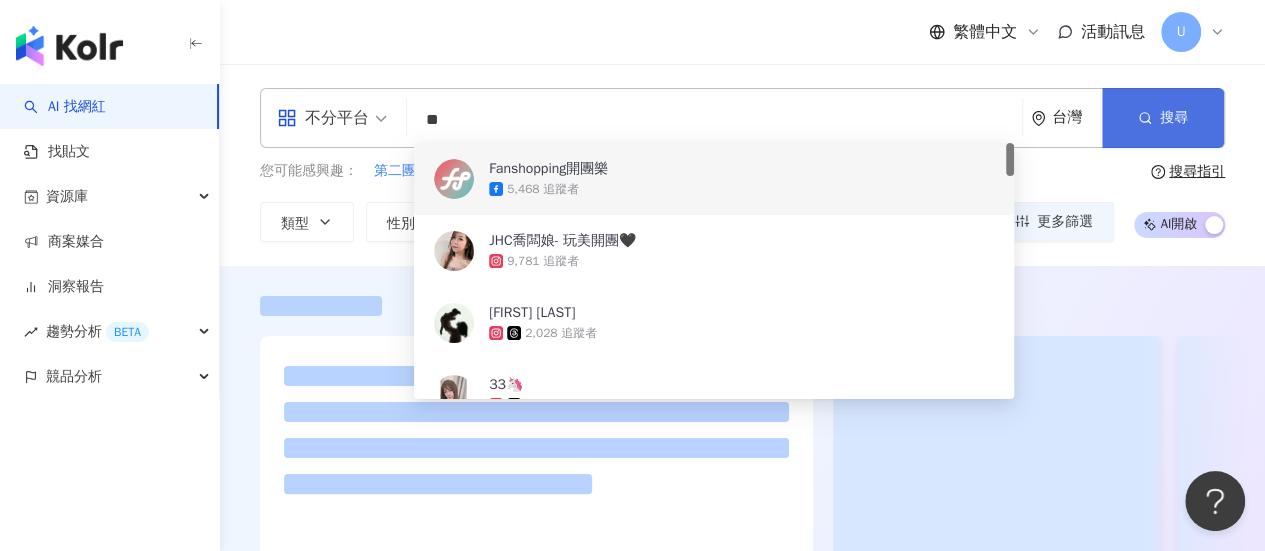 type on "**" 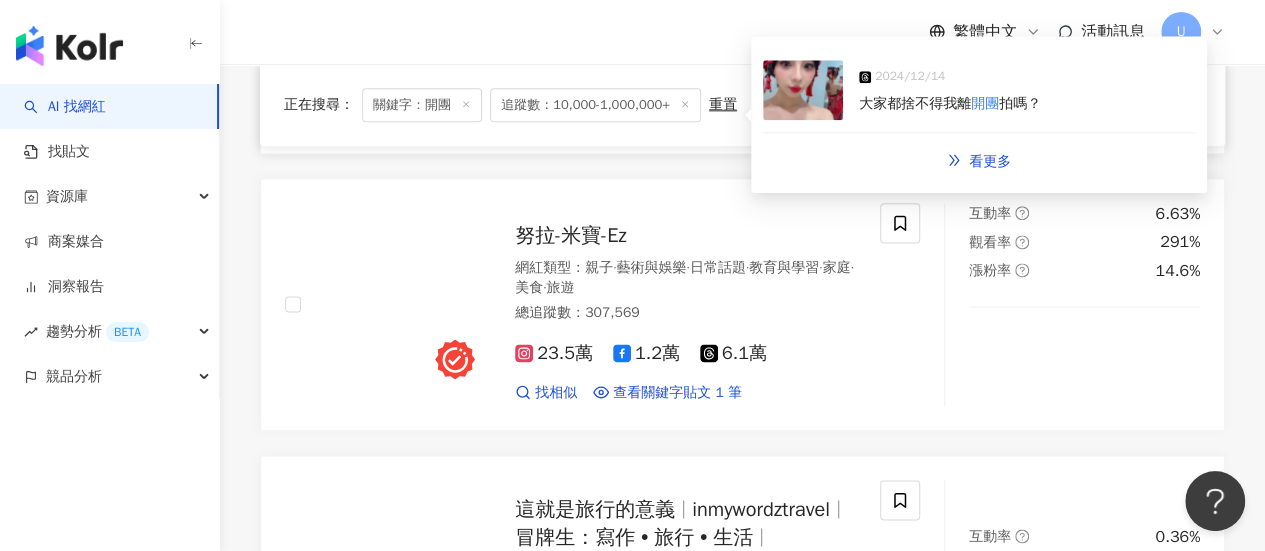 scroll, scrollTop: 1212, scrollLeft: 0, axis: vertical 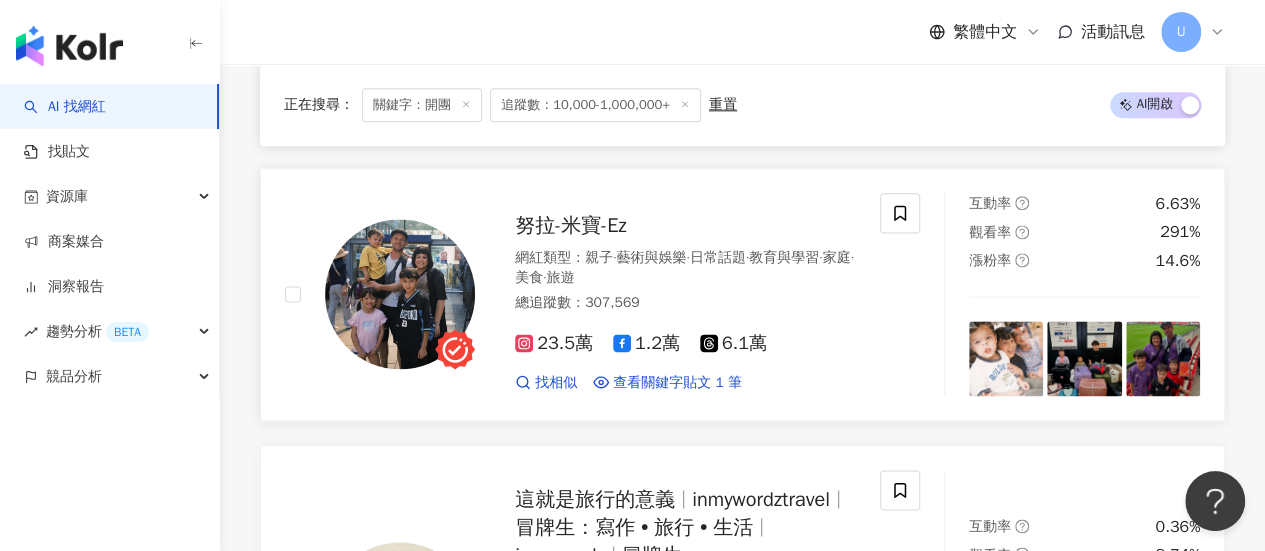 click on "23.5萬 1.2萬 6.1萬" at bounding box center (685, 344) 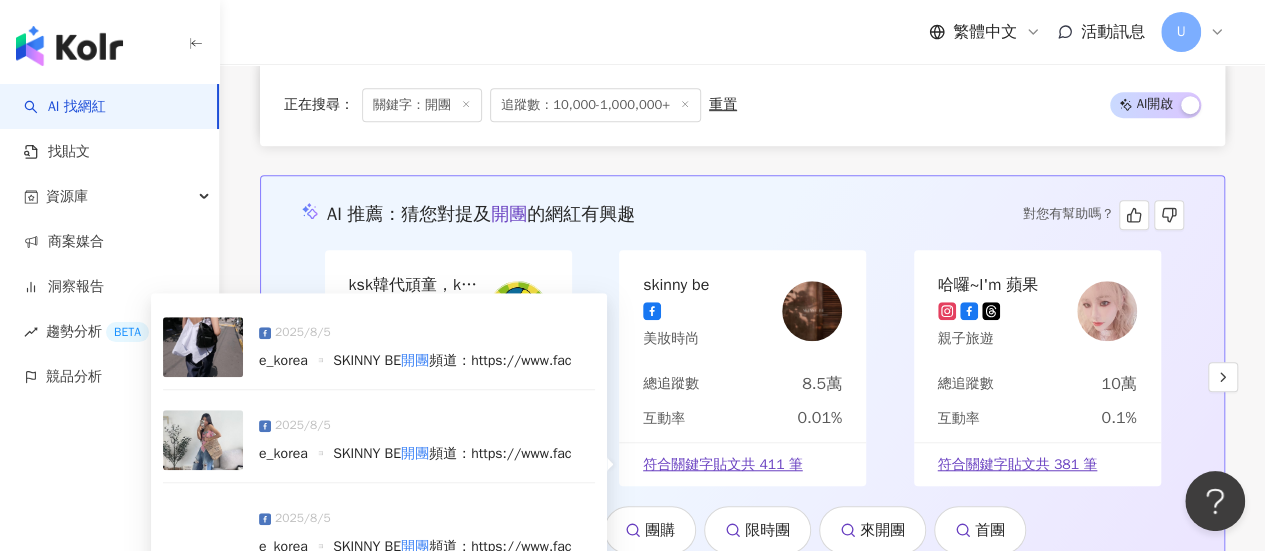 scroll, scrollTop: 4212, scrollLeft: 0, axis: vertical 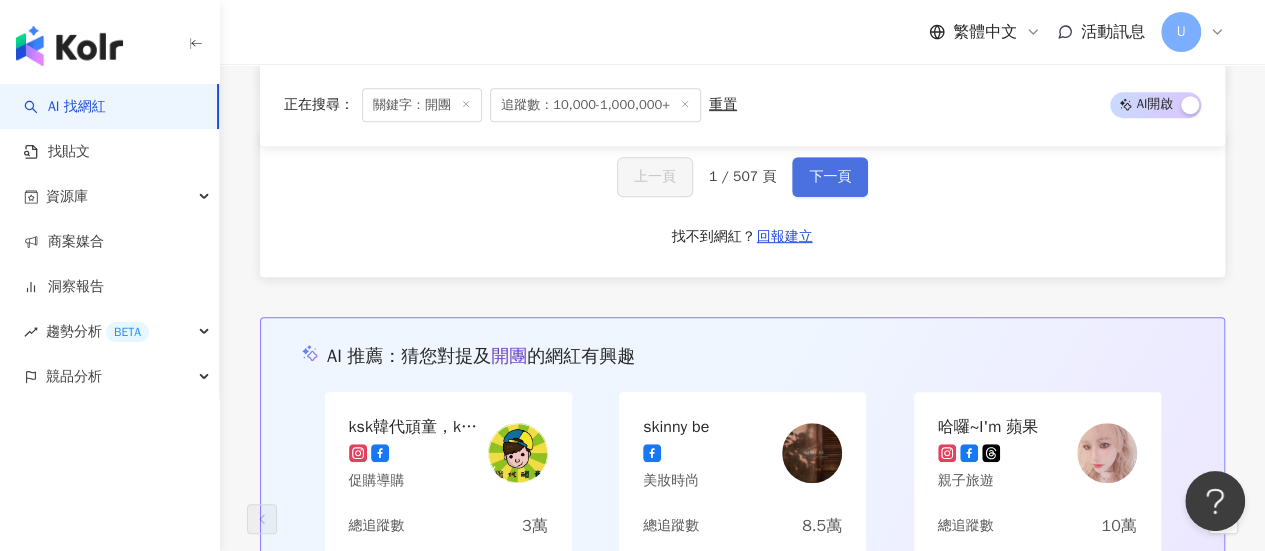 click on "下一頁" at bounding box center [830, 177] 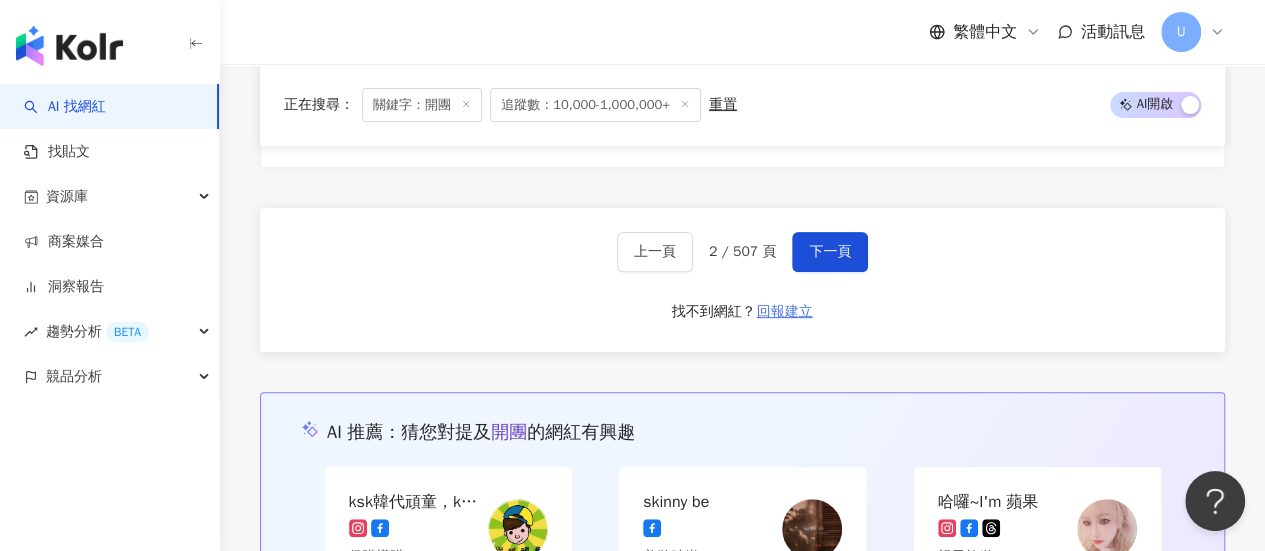 scroll, scrollTop: 3999, scrollLeft: 0, axis: vertical 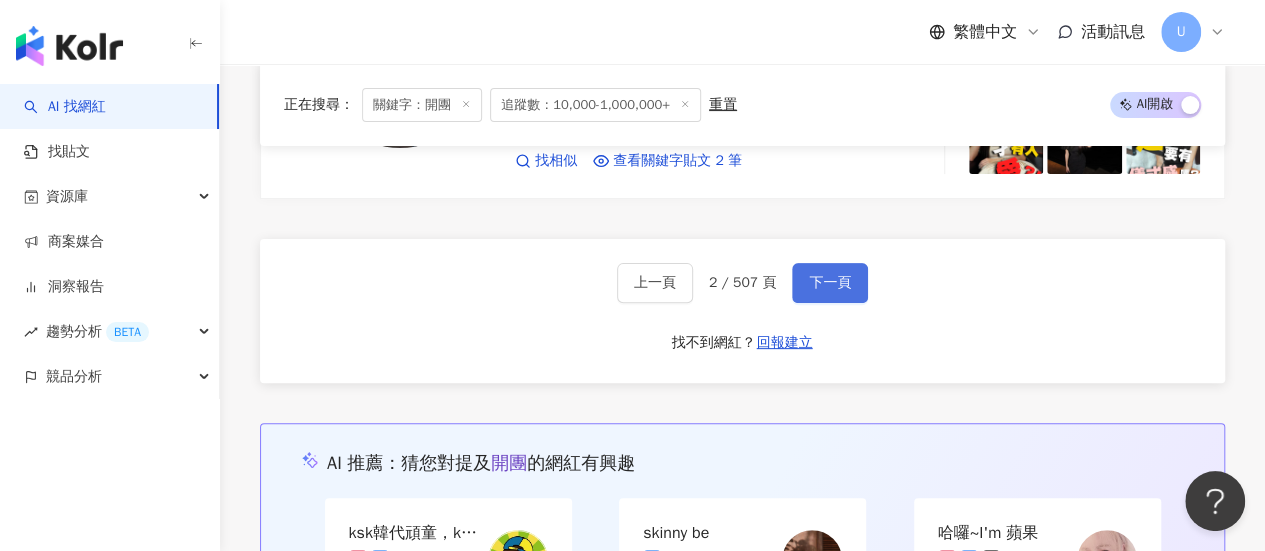 click on "下一頁" at bounding box center [830, 283] 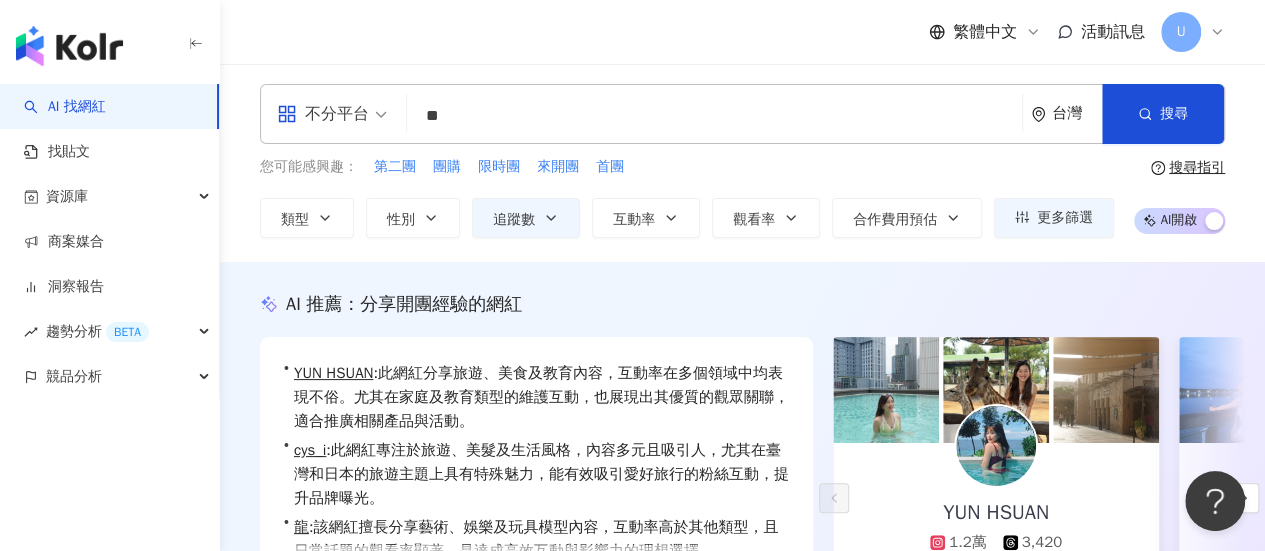 scroll, scrollTop: 0, scrollLeft: 0, axis: both 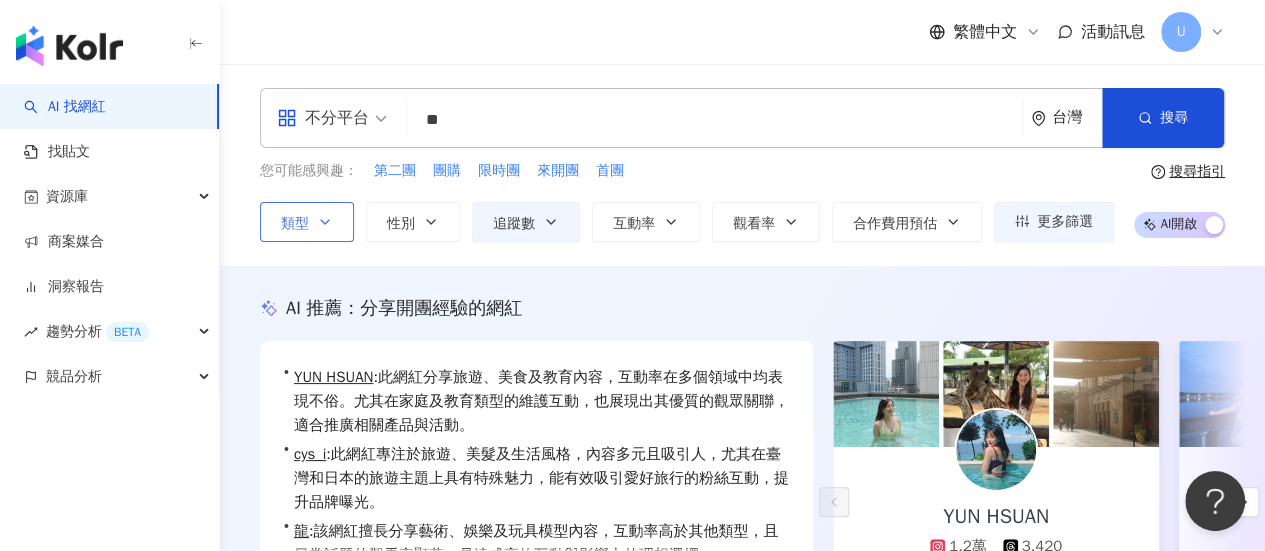 click 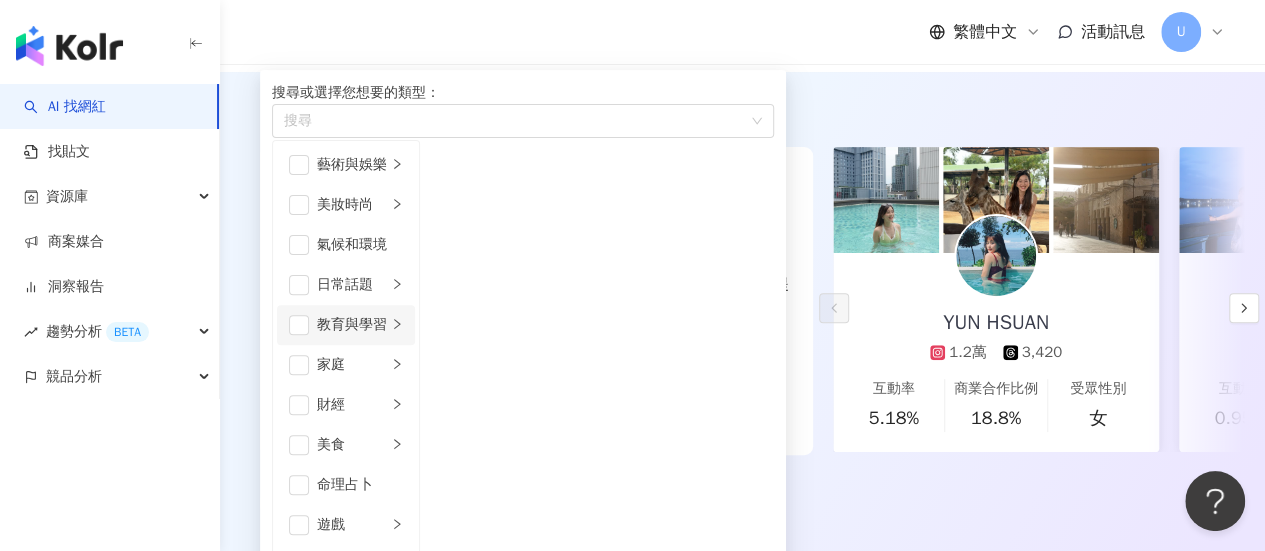 scroll, scrollTop: 200, scrollLeft: 0, axis: vertical 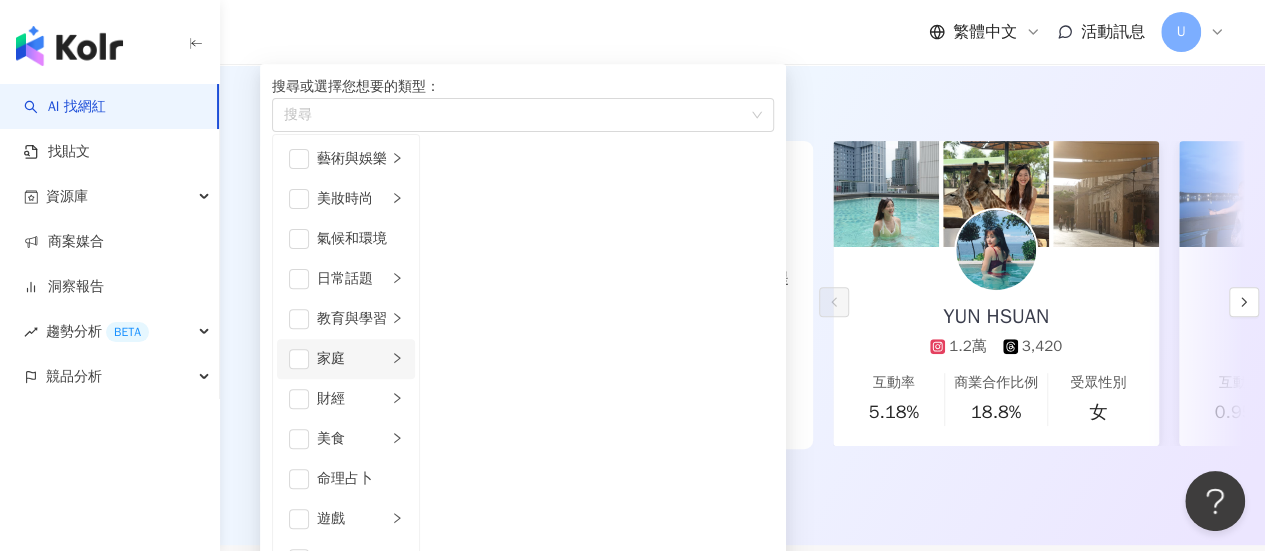 click on "家庭" at bounding box center (346, 359) 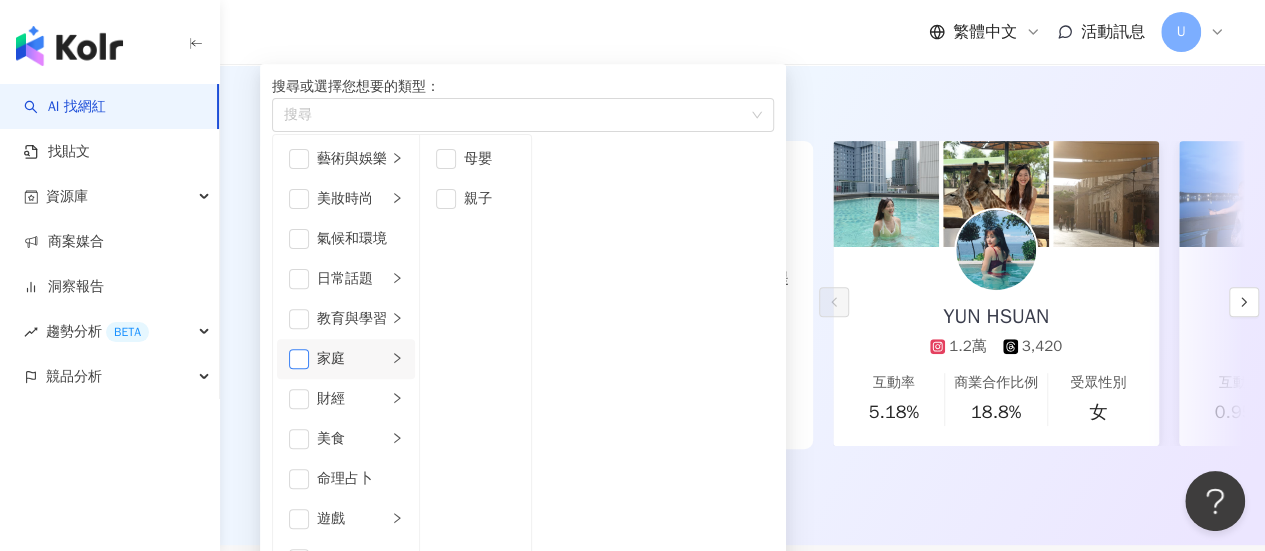 click at bounding box center [299, 359] 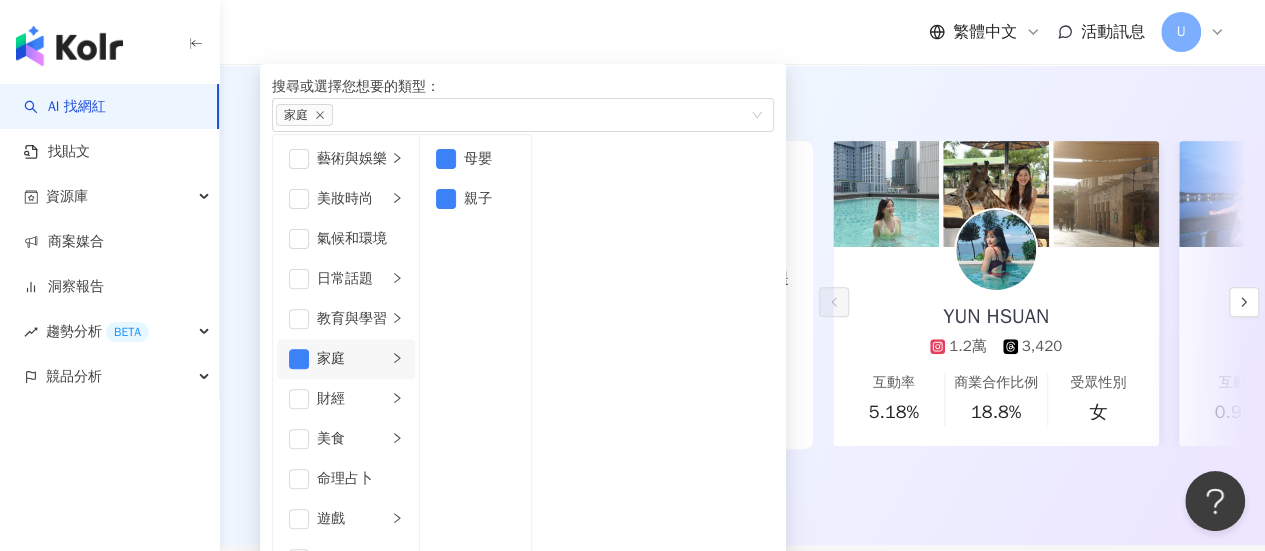 click on "分享開團活動" at bounding box center (742, 501) 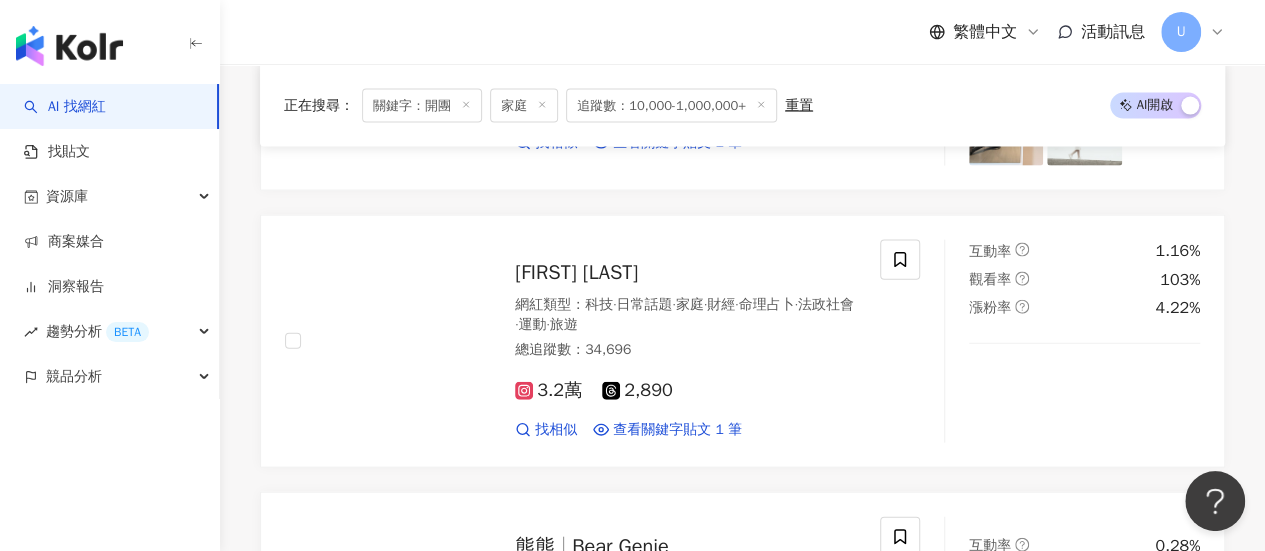 scroll, scrollTop: 2395, scrollLeft: 0, axis: vertical 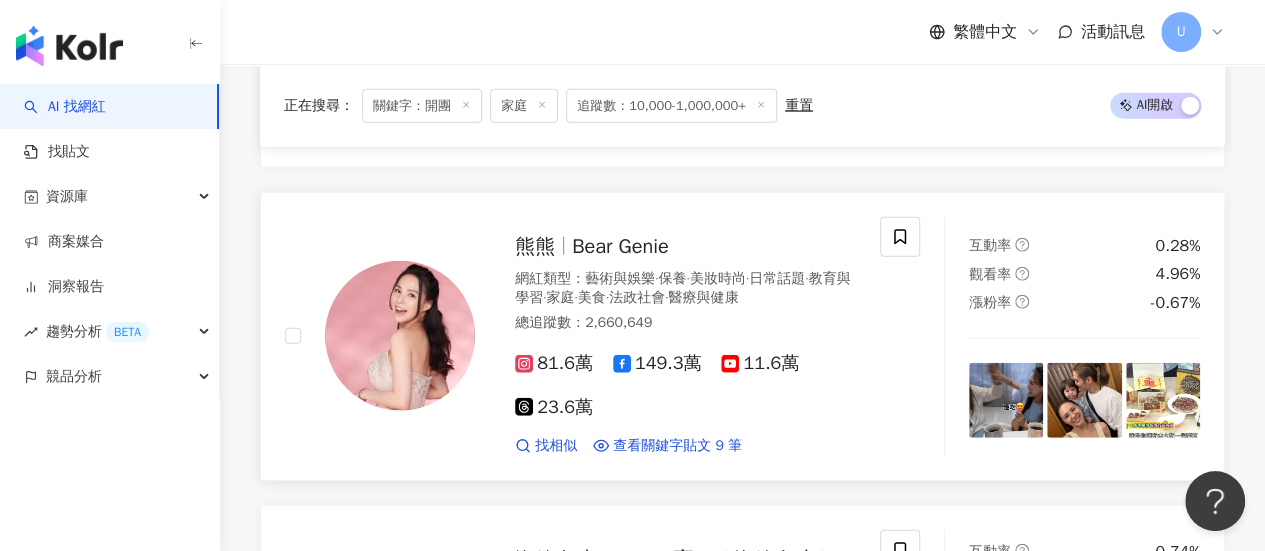 click on "總追蹤數 ： 2,660,649" at bounding box center (685, 323) 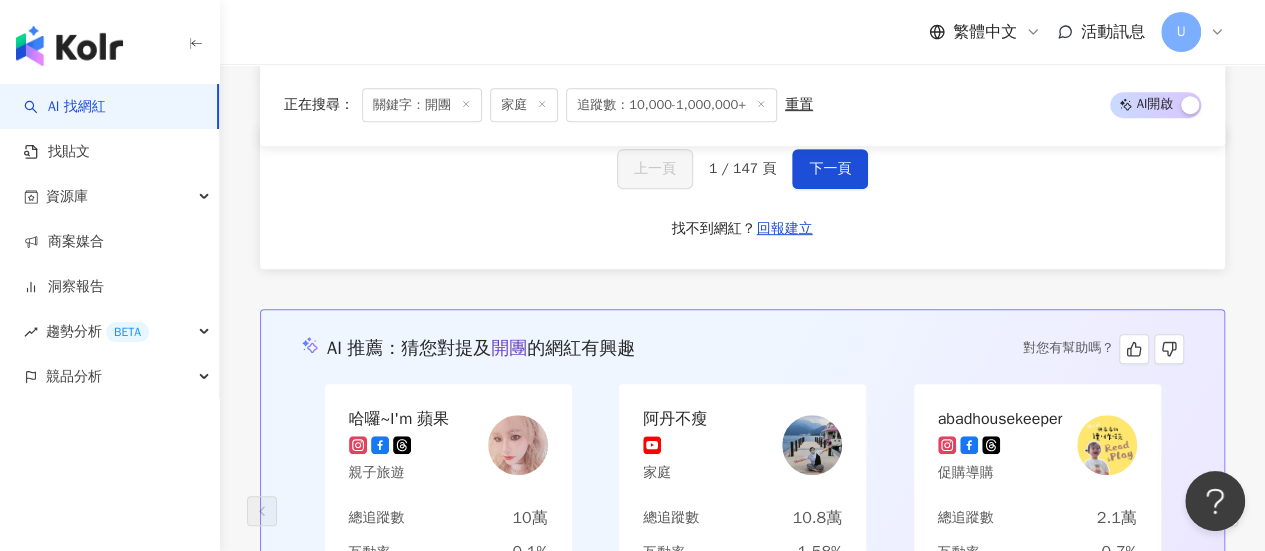 scroll, scrollTop: 3995, scrollLeft: 0, axis: vertical 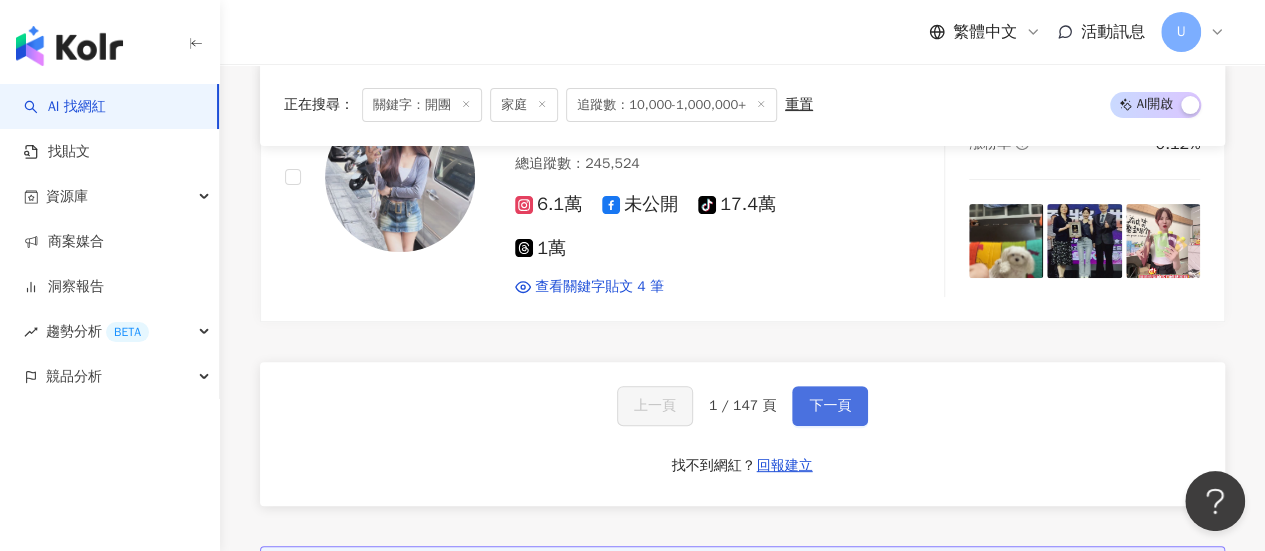 click on "下一頁" at bounding box center (830, 406) 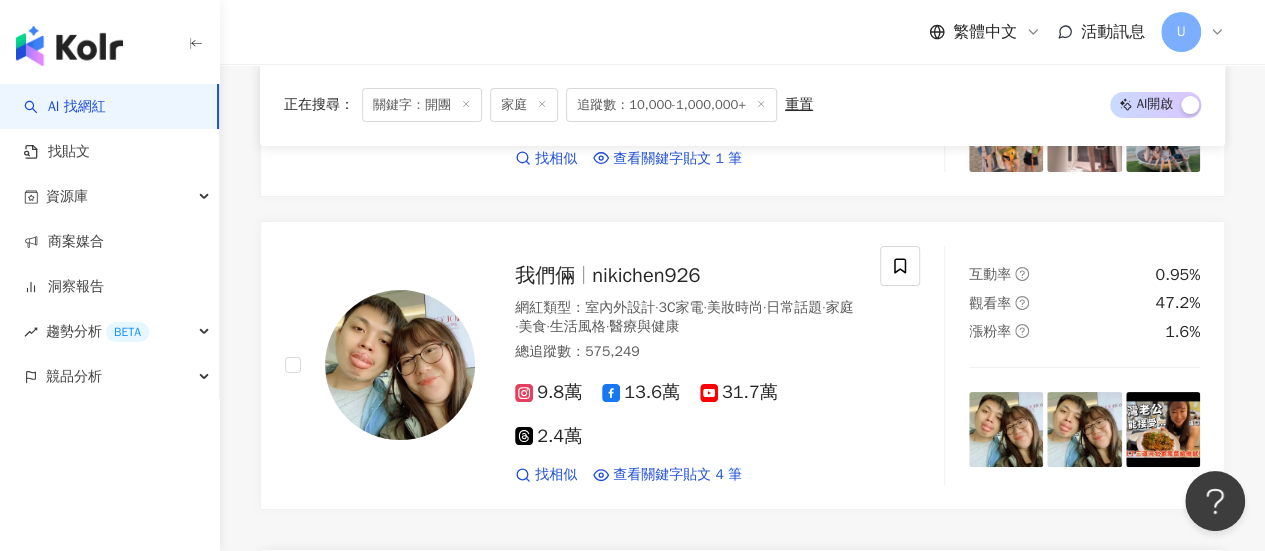 scroll, scrollTop: 3844, scrollLeft: 0, axis: vertical 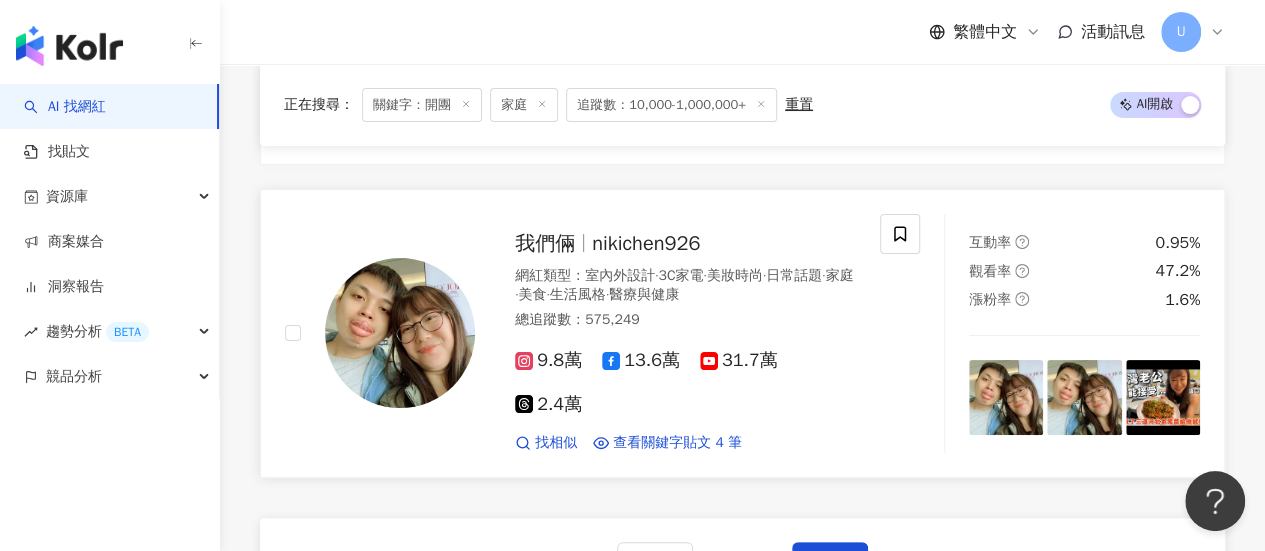 click on "我們倆" at bounding box center (553, 243) 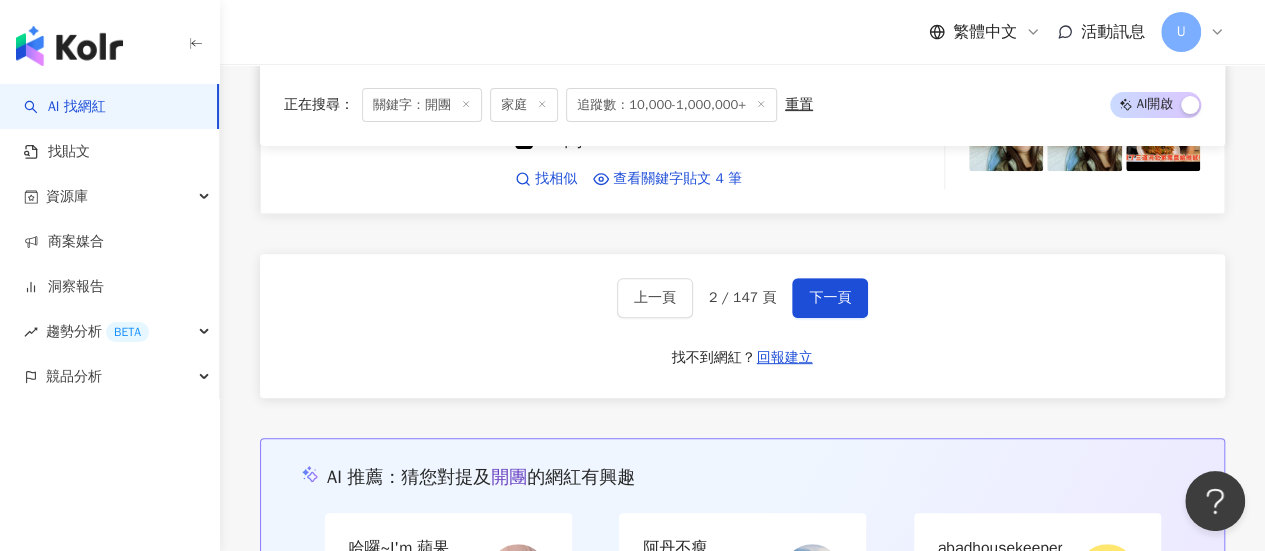 scroll, scrollTop: 4144, scrollLeft: 0, axis: vertical 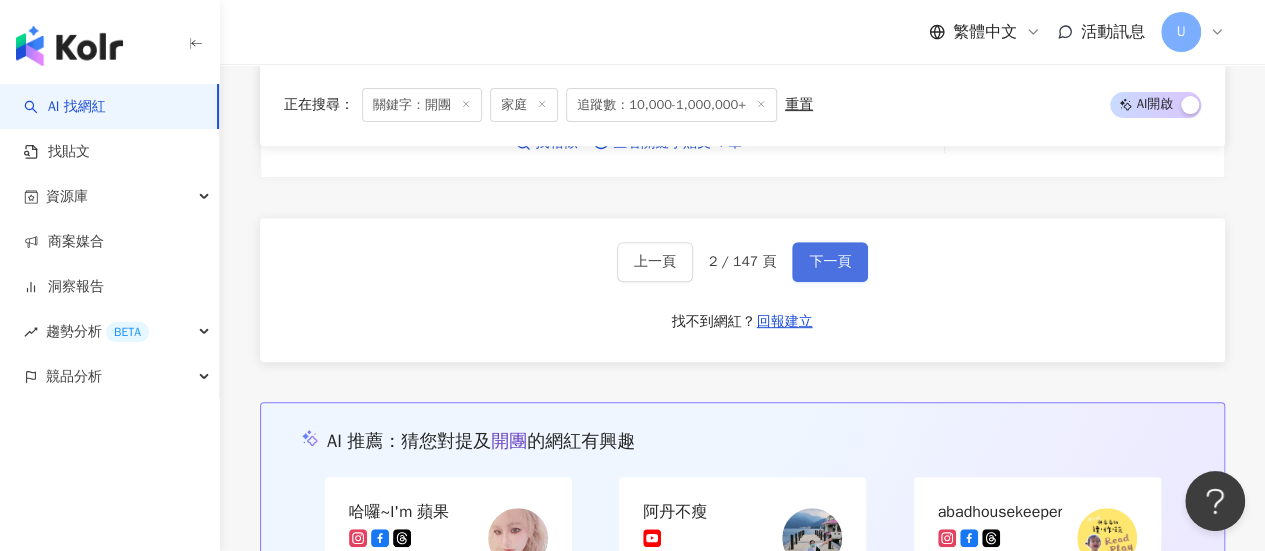 click on "下一頁" at bounding box center (830, 262) 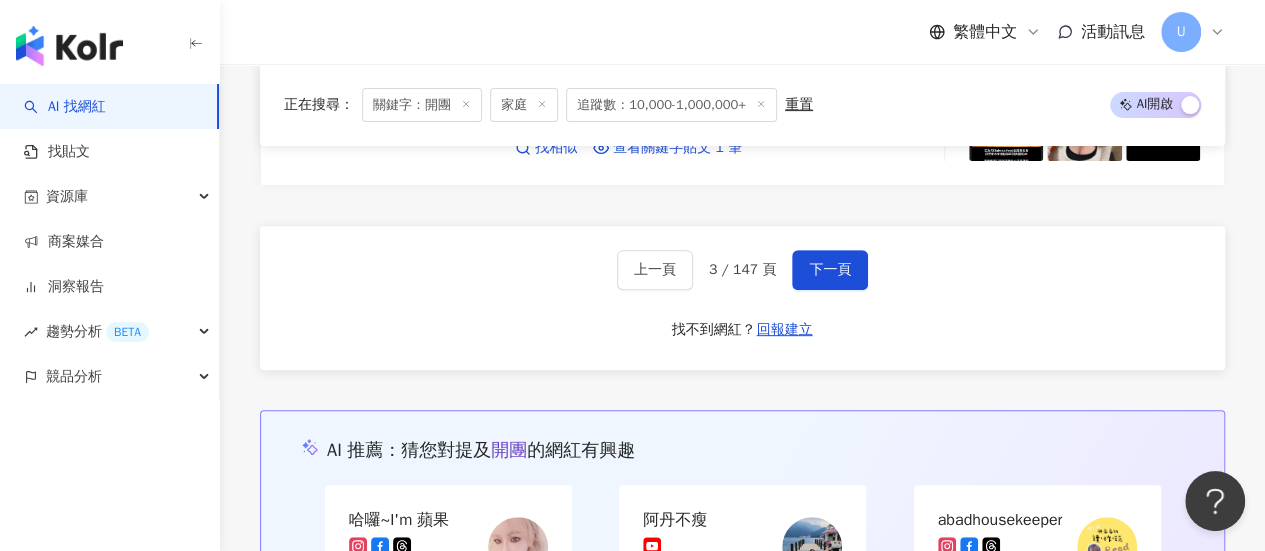 scroll, scrollTop: 4076, scrollLeft: 0, axis: vertical 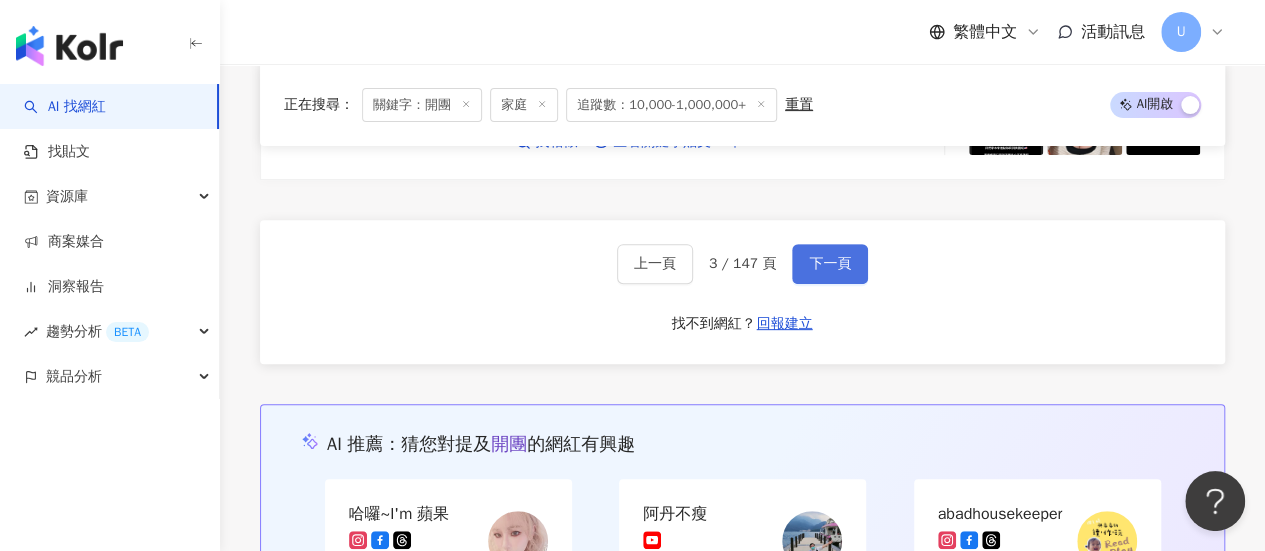 click on "下一頁" at bounding box center [830, 264] 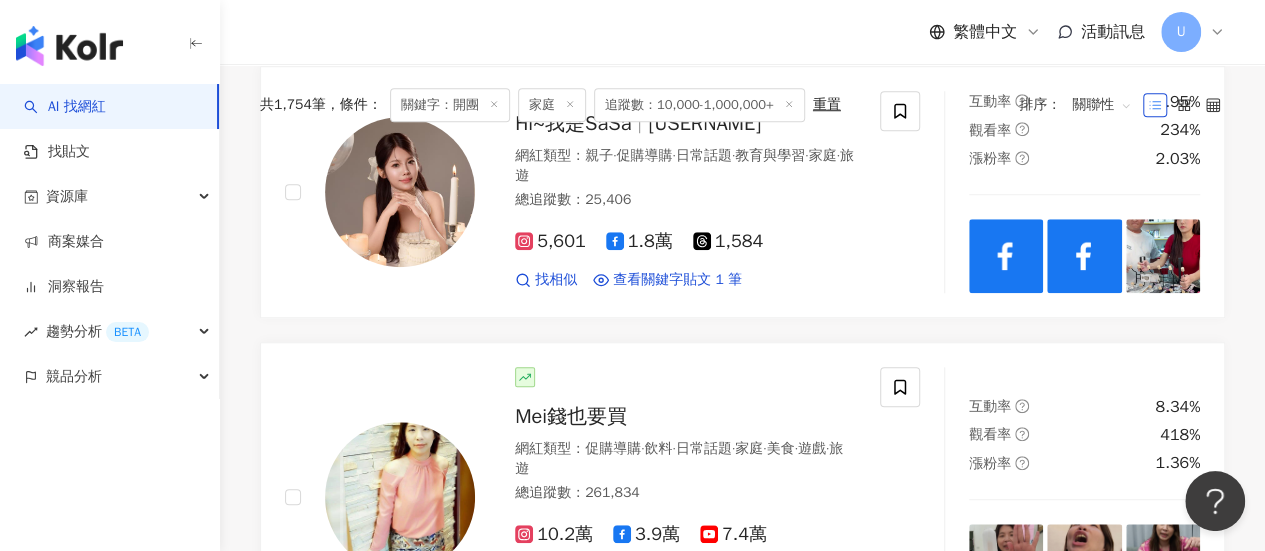 scroll, scrollTop: 571, scrollLeft: 0, axis: vertical 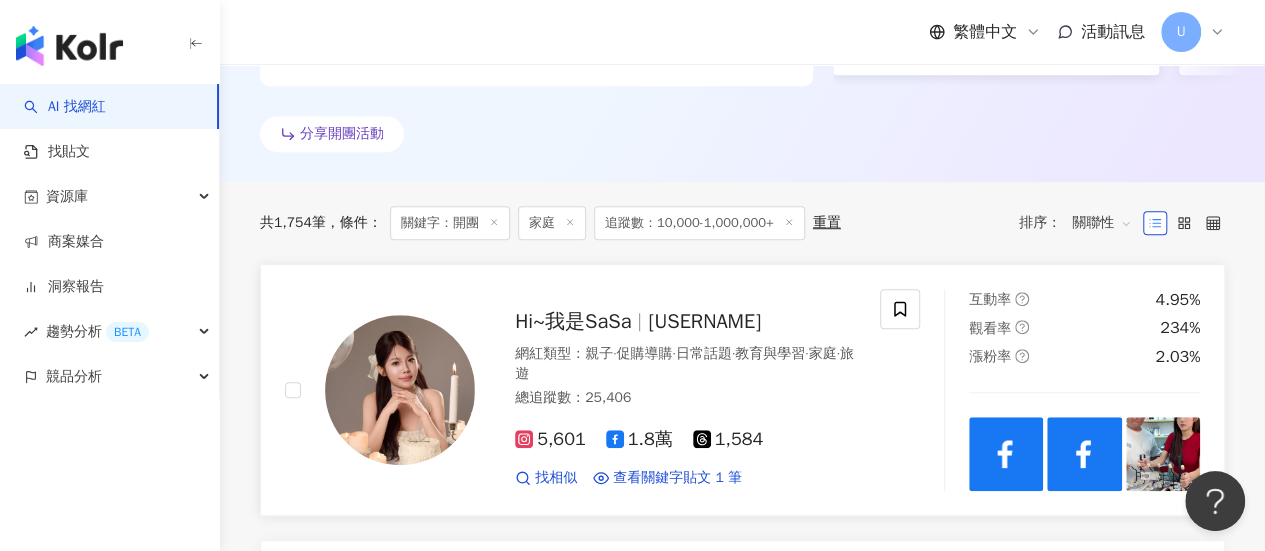 click on "網紅類型 ： 親子  ·  促購導購  ·  日常話題  ·  教育與學習  ·  家庭  ·  旅遊 總追蹤數 ： 25,406" at bounding box center [685, 378] 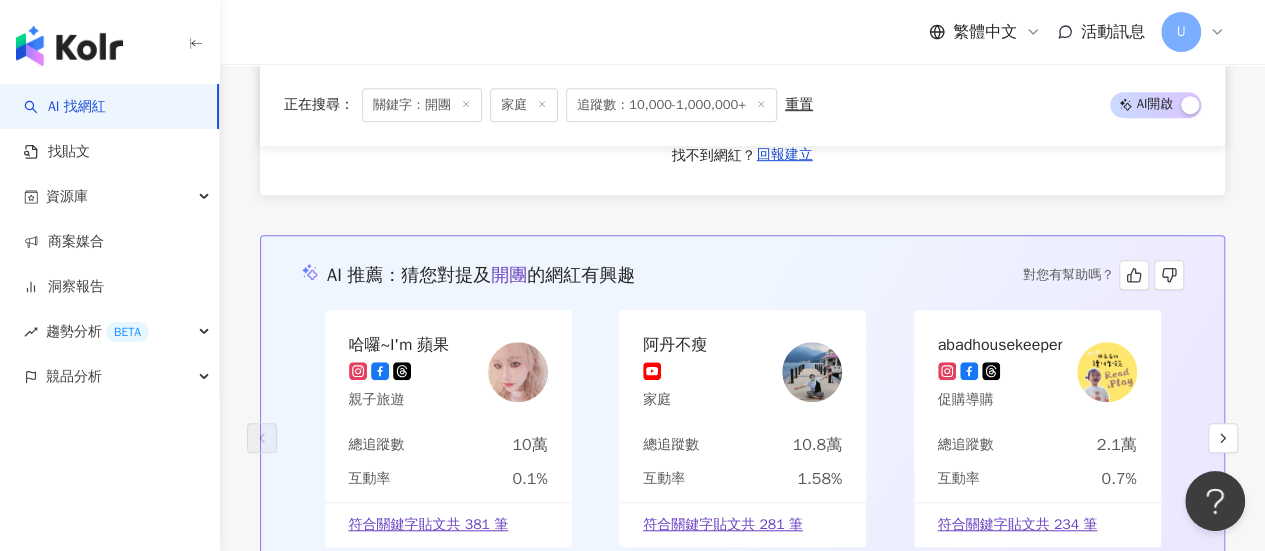 scroll, scrollTop: 4071, scrollLeft: 0, axis: vertical 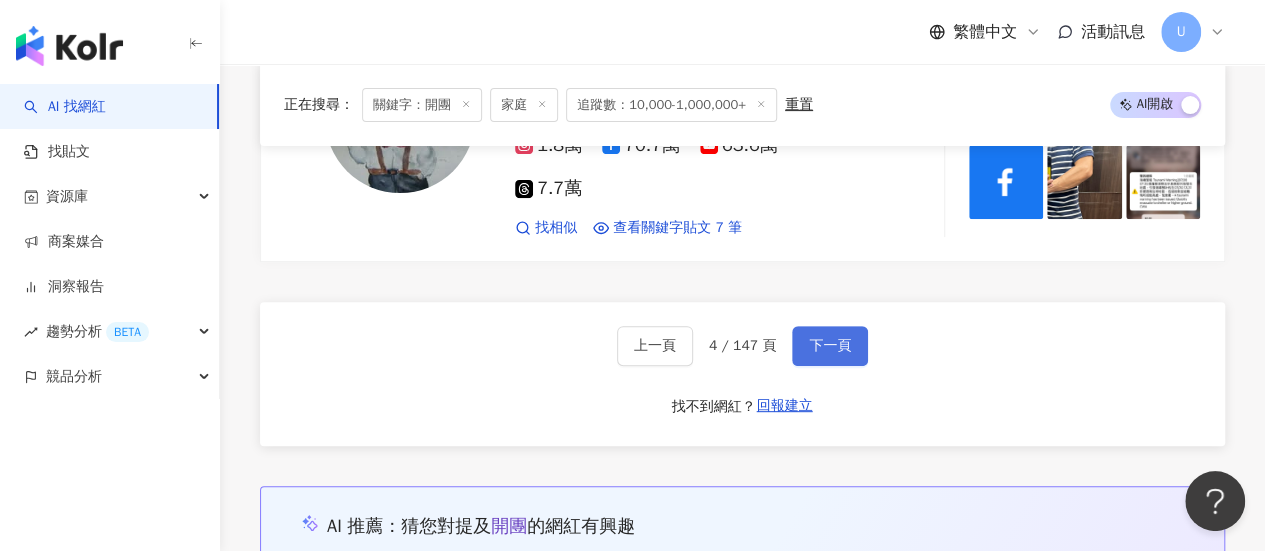 click on "下一頁" at bounding box center (830, 346) 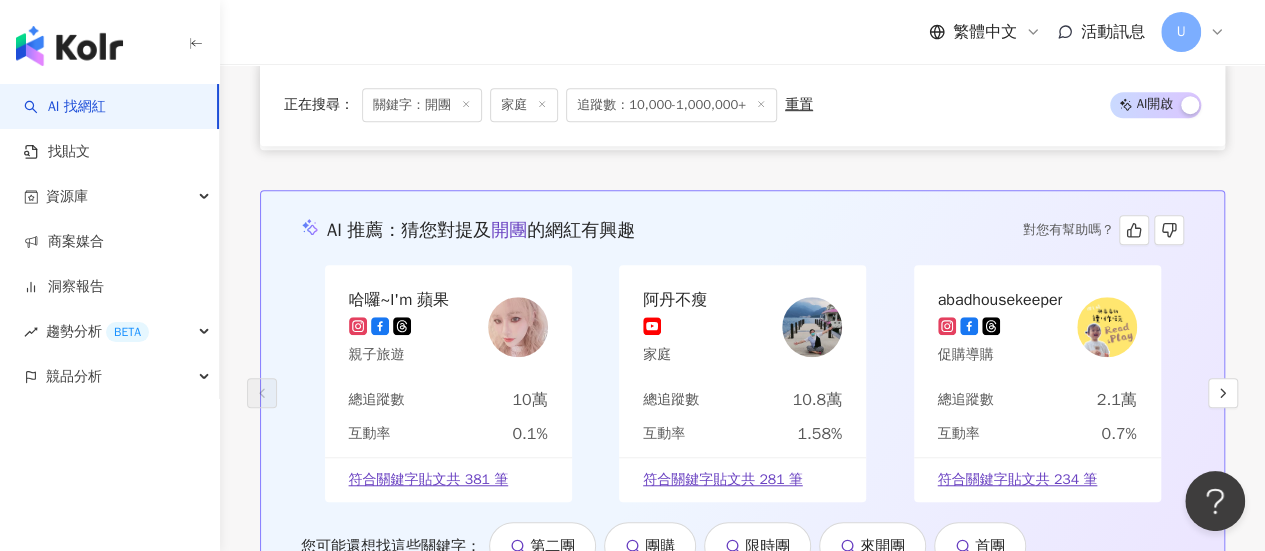 scroll, scrollTop: 4193, scrollLeft: 0, axis: vertical 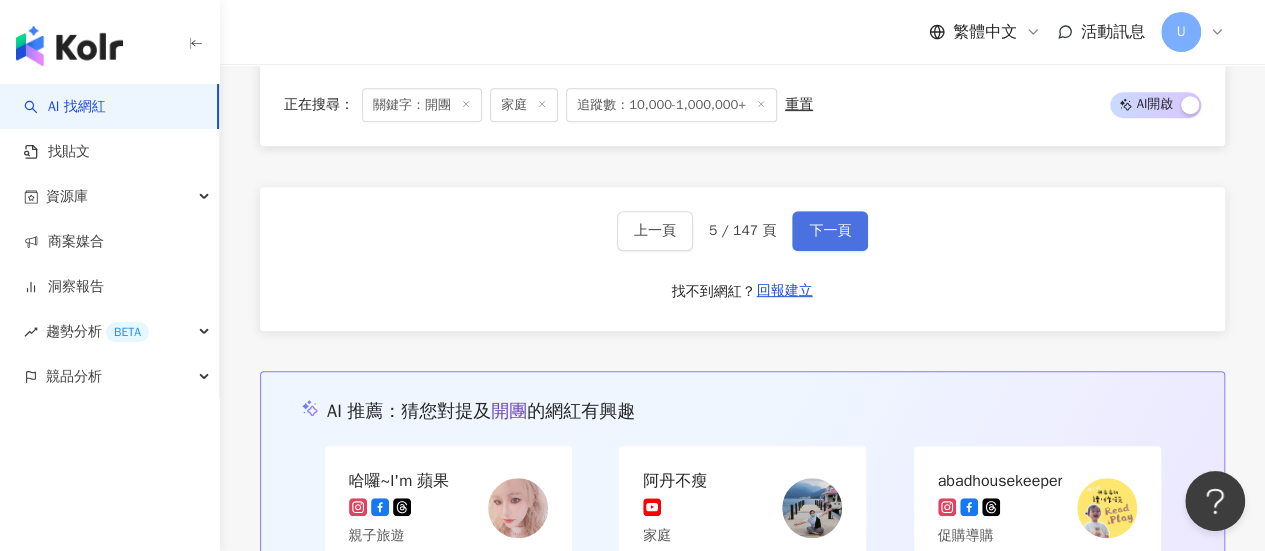 click on "下一頁" at bounding box center (830, 231) 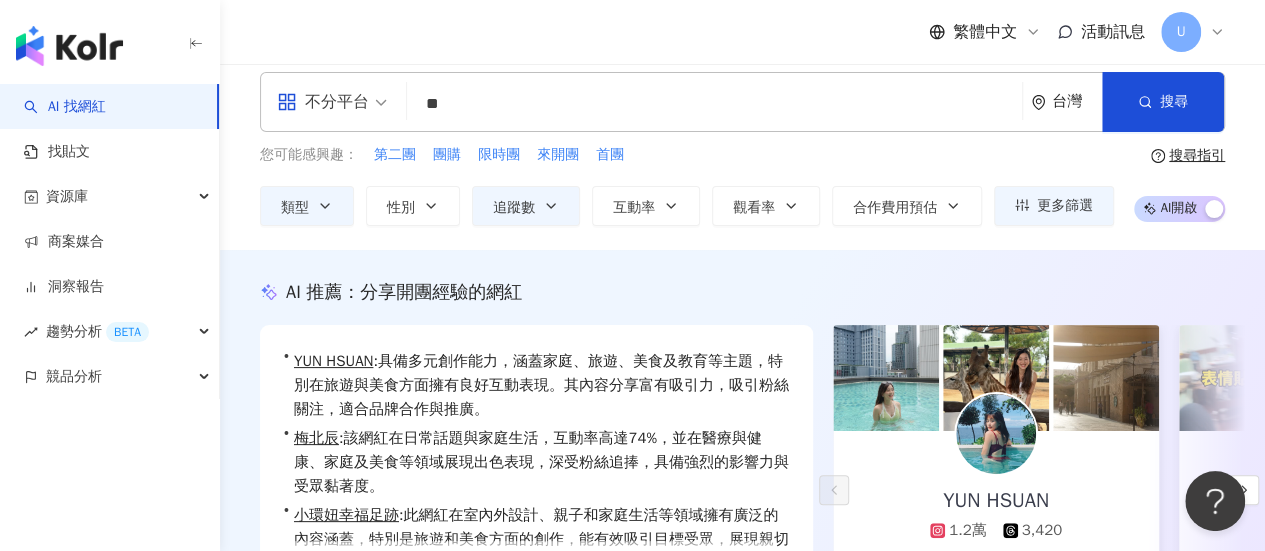 scroll, scrollTop: 0, scrollLeft: 0, axis: both 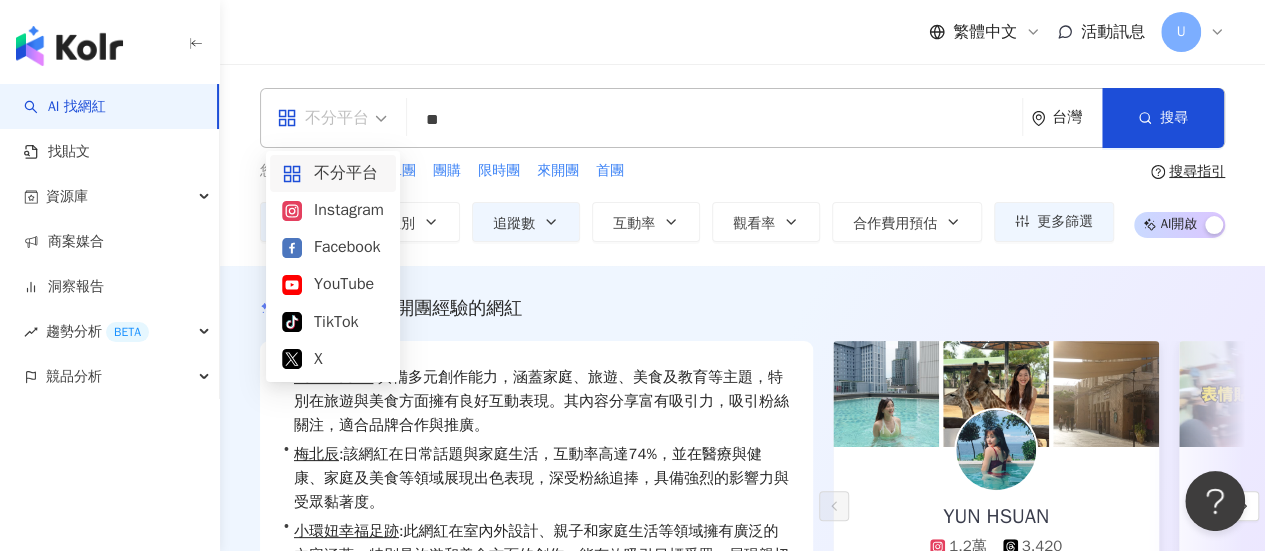 click on "不分平台" at bounding box center (332, 118) 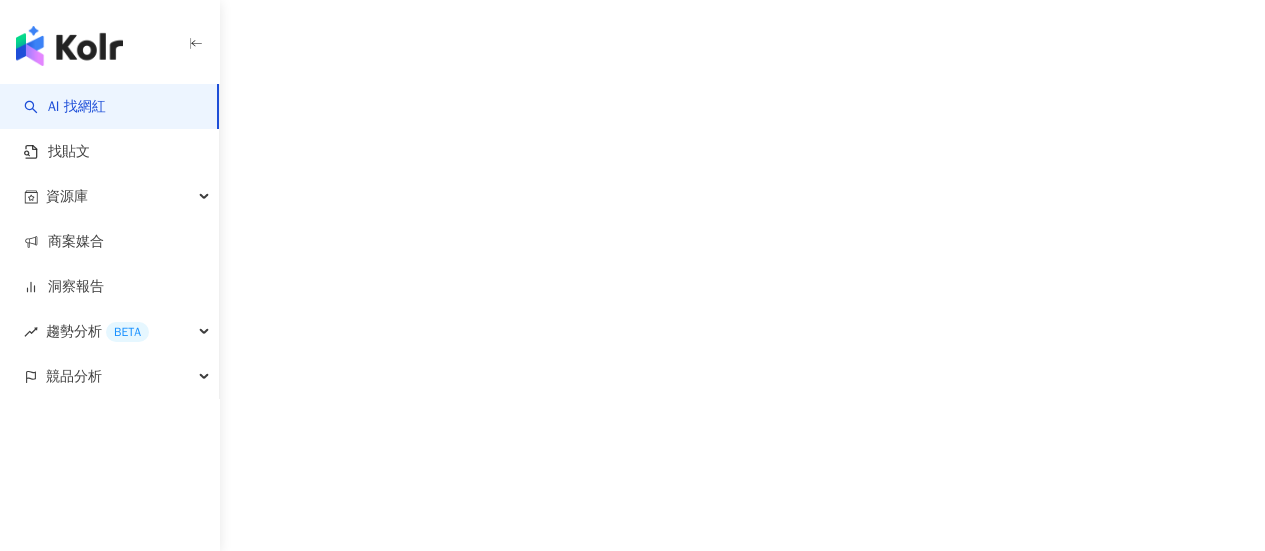 scroll, scrollTop: 0, scrollLeft: 0, axis: both 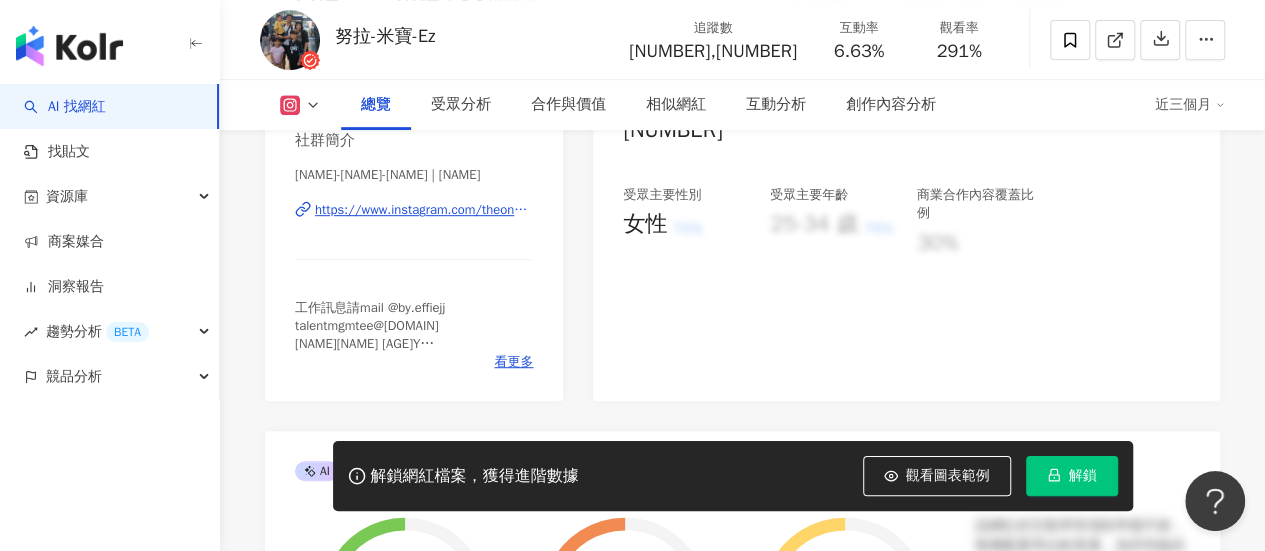 click on "https://www.instagram.com/theonuarice/" at bounding box center (424, 210) 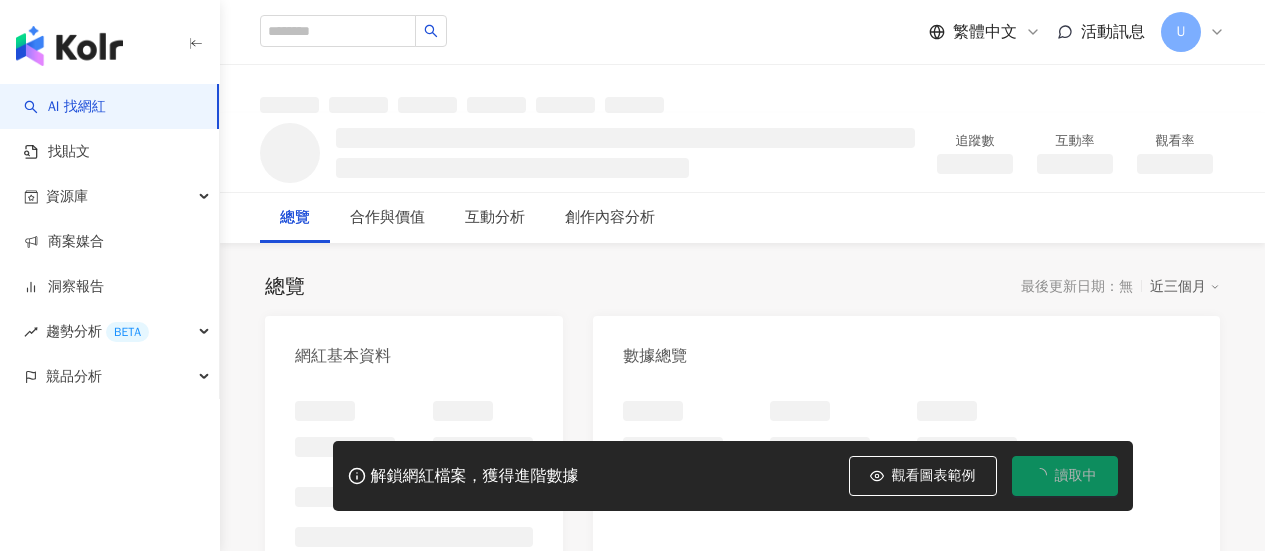 scroll, scrollTop: 0, scrollLeft: 0, axis: both 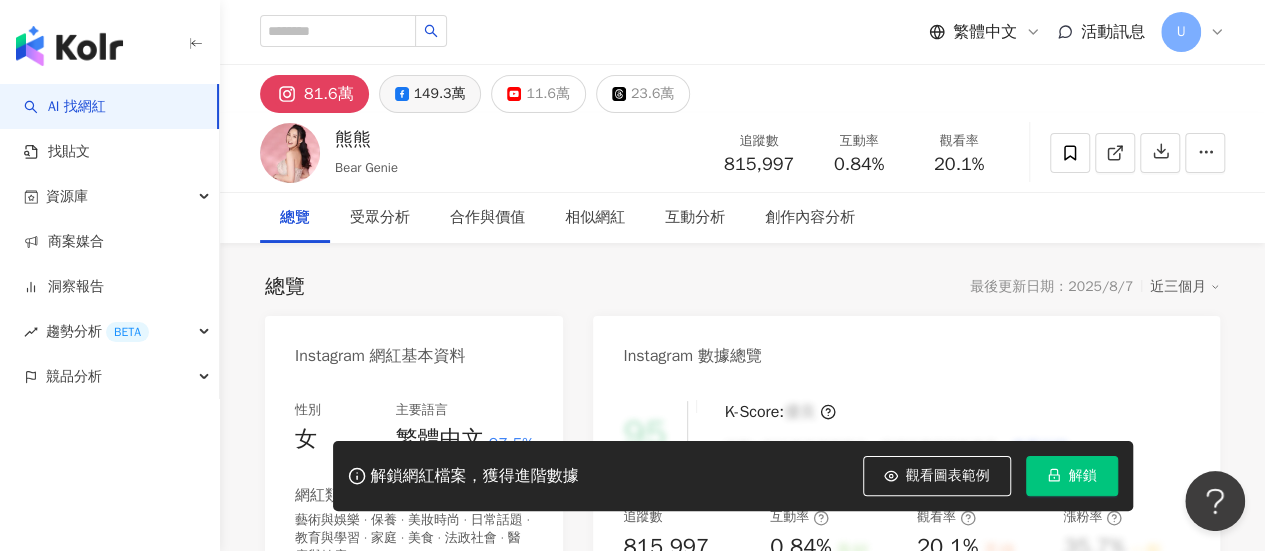 click on "149.3萬" at bounding box center [440, 94] 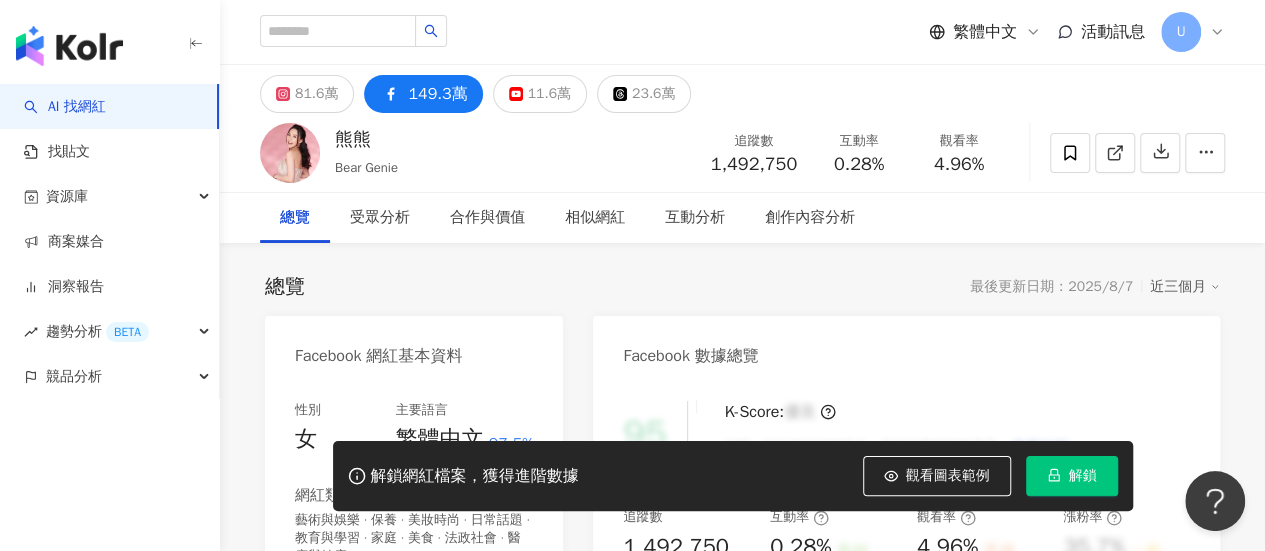 click on "總覽 最後更新日期：2025/8/7 近三個月 Facebook 網紅基本資料 性別   女 主要語言   繁體中文 97.5% 網紅類型 藝術與娛樂 · 保養 · 美妝時尚 · 日常話題 · 教育與學習 · 家庭 · 美食 · 法政社會 · 醫療與健康 社群簡介 BearGenie | 熊熊 Bear Genie | BearGenie https://www.facebook.com/408302015904424 唯一由熊熊本人親自經營的粉絲團
工作邀約請洽：Jenny
電話：0935050700
信箱：jennylin@conetter.com 看更多 Facebook 數據總覽 95 K-Score :   優良 近期一到三個月積極發文，且漲粉率與互動率高。 查看說明 追蹤數   1,492,750 互動率   0.28% 良好 觀看率   4.96% 不佳 漲粉率   35.7% 一般 受眾主要性別   女性 76% 受眾主要年齡   25-34 歲 76% 商業合作內容覆蓋比例   30% AI Facebook 成效等級三大指標 互動率 0.28% 良好 同等級網紅的互動率中位數為  0.19% 觀看率 4.96% 不佳 同等級網紅的觀看率中位數為  35.5% 漲粉率 35.7% 一般" at bounding box center [742, 1079] 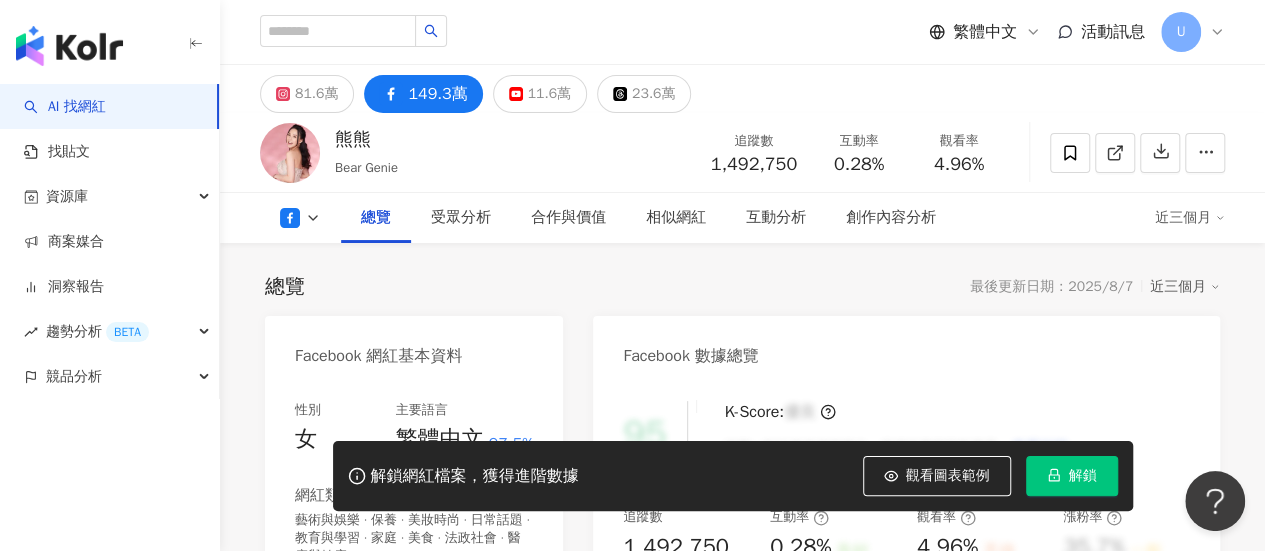 scroll, scrollTop: 400, scrollLeft: 0, axis: vertical 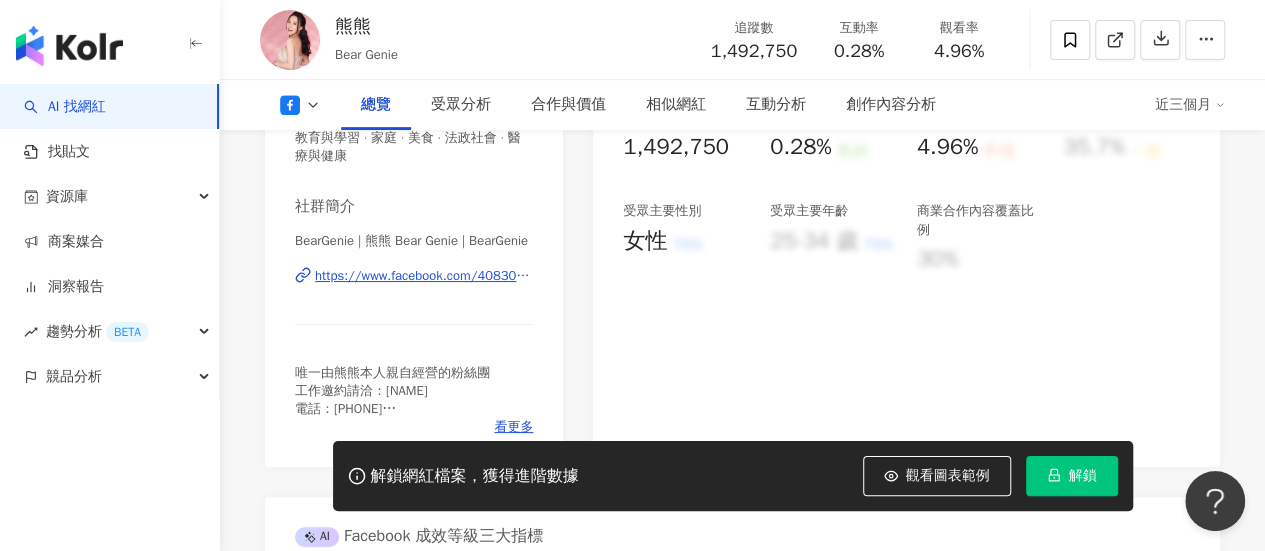 click on "https://www.facebook.com/408302015904424" at bounding box center (424, 276) 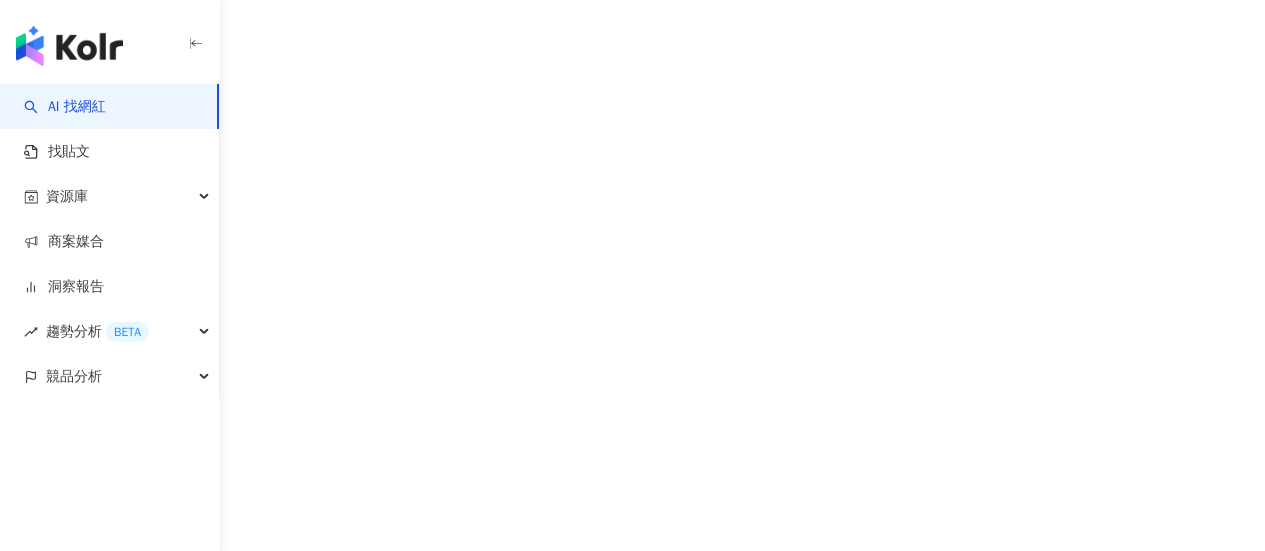 scroll, scrollTop: 0, scrollLeft: 0, axis: both 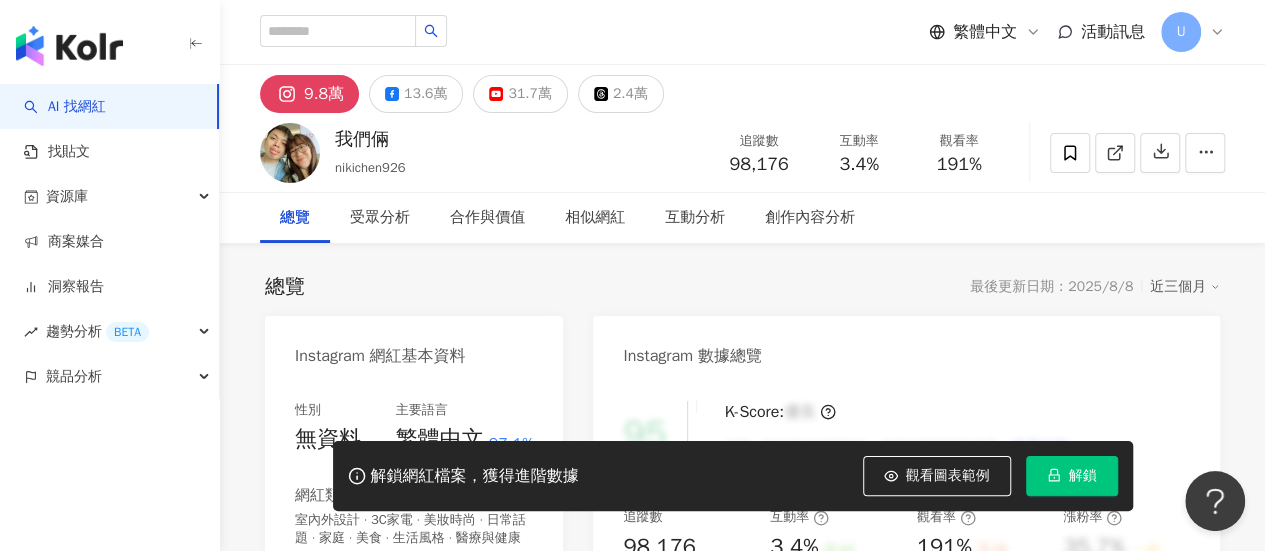 click on "13.6萬" at bounding box center (425, 94) 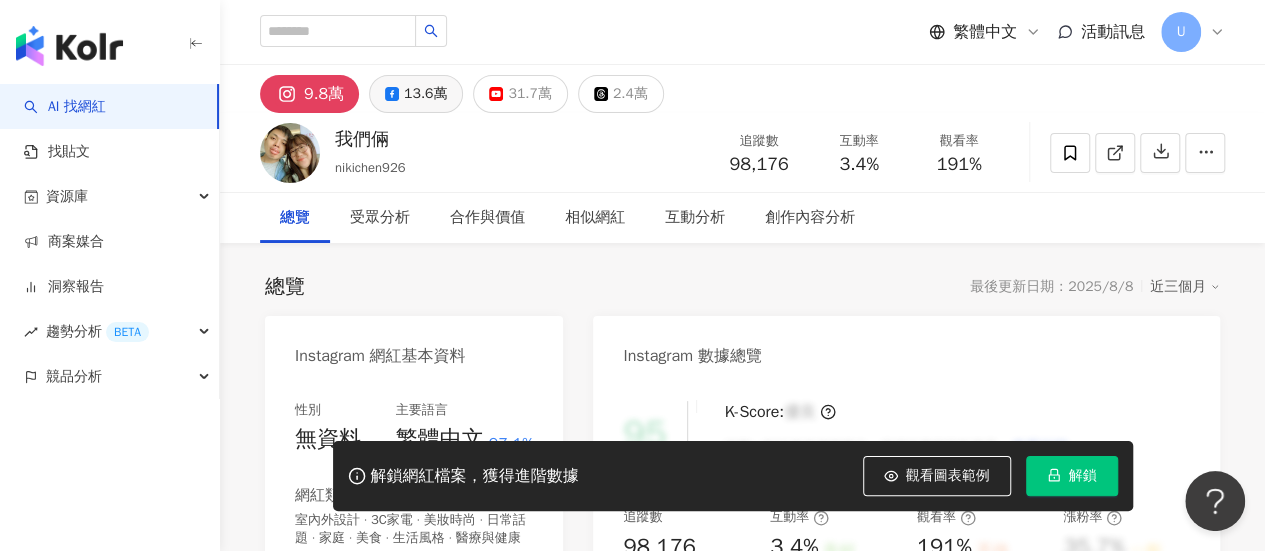 click on "13.6萬" at bounding box center [425, 94] 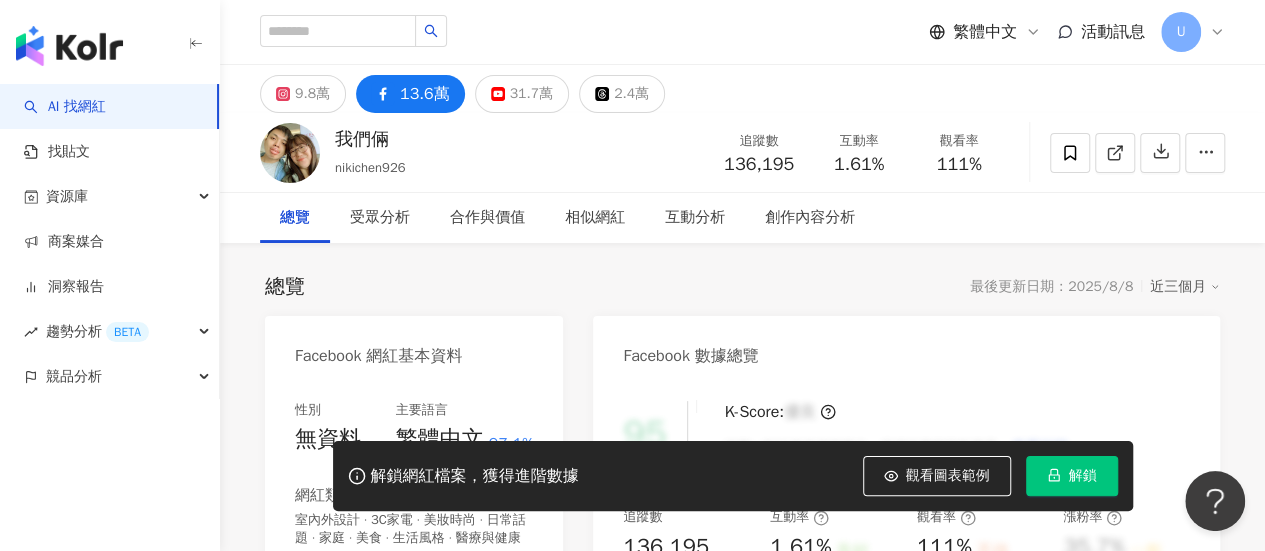 click on "總覽 最後更新日期：2025/8/8 近三個月 Facebook 網紅基本資料 性別   無資料 主要語言   繁體中文 97.1% 網紅類型 室內外設計 · 3C家電 · 美妝時尚 · 日常話題 · 家庭 · 美食 · 生活風格 · 醫療與健康 社群簡介 nikichen926 | 我們倆Ricky&Nina | nikichen926 https://www.facebook.com/110081804819023 大家好！歡迎來看我們倆！🙌
Nina是河北保定人，Ricky是高雄人
希望把這種簡單日常相處的歡樂分享給大家
感謝大家的喜愛跟支持❤️
📩合作邀約 📩
nikichen926@gmail.com 看更多 Facebook 數據總覽 95 K-Score :   優良 近期一到三個月積極發文，且漲粉率與互動率高。 查看說明 追蹤數   136,195 互動率   1.61% 良好 觀看率   111% 不佳 漲粉率   35.7% 一般 受眾主要性別   女性 76% 受眾主要年齡   25-34 歲 76% 商業合作內容覆蓋比例   30% AI Facebook 成效等級三大指標 互動率 1.61% 良好 同等級網紅的互動率中位數為  0.19%" at bounding box center (742, 1070) 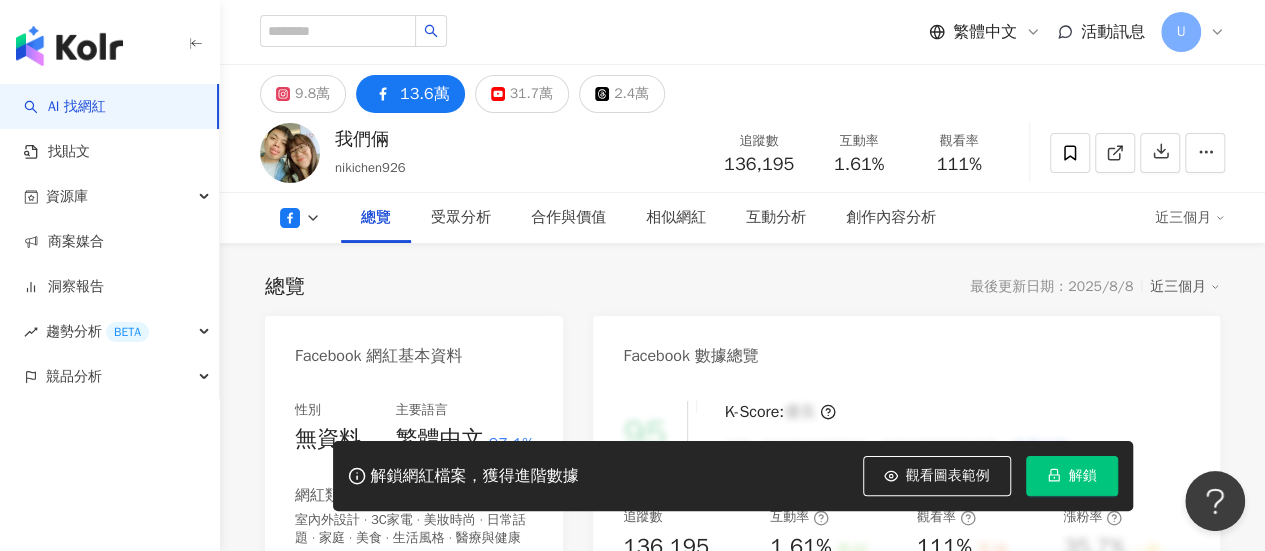 scroll, scrollTop: 400, scrollLeft: 0, axis: vertical 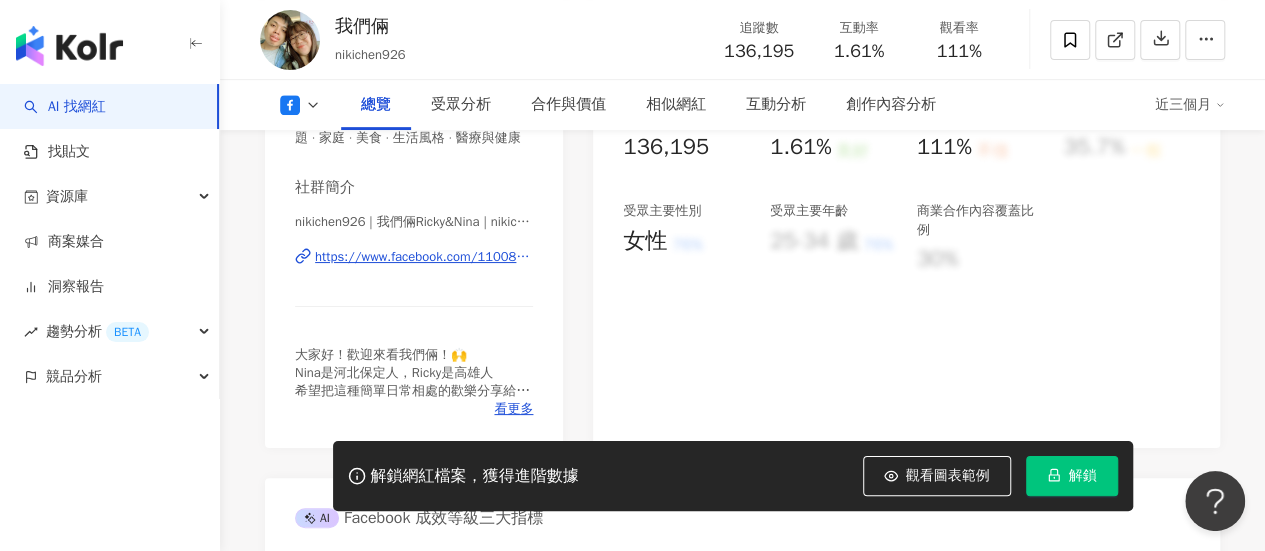 click on "https://www.facebook.com/110081804819023" at bounding box center [424, 257] 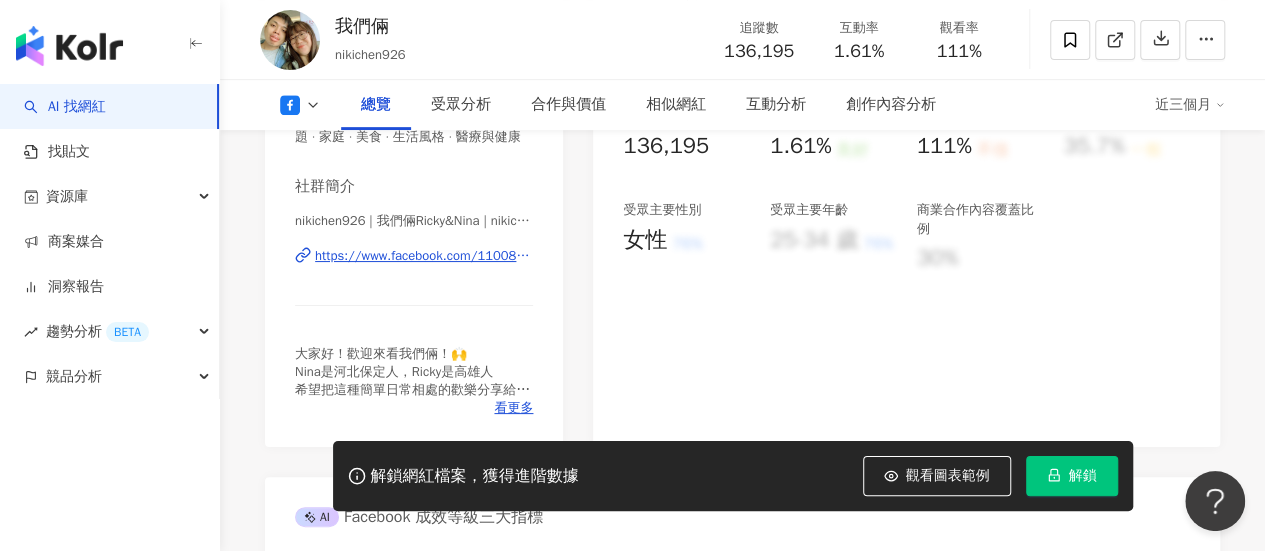 scroll, scrollTop: 500, scrollLeft: 0, axis: vertical 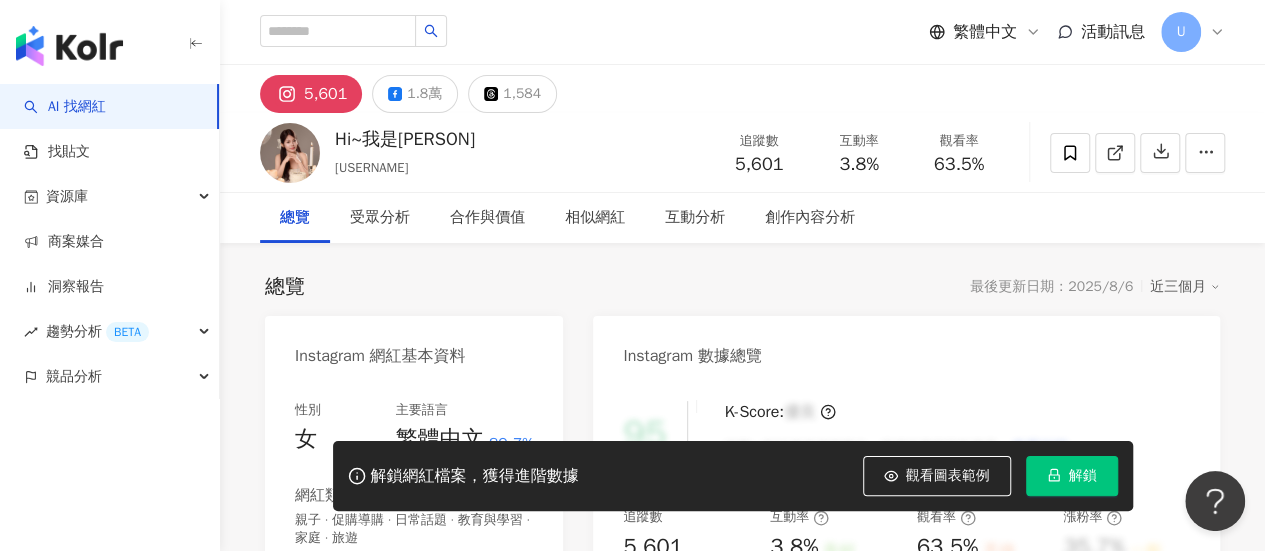 click on "性別   女 主要語言   繁體中文 89.7% 網紅類型 親子 · 促購導購 · 日常話題 · 教育與學習 · 家庭 · 旅遊 社群簡介 Hi~我是SaSa🎀 | liao_sasa https://www.instagram.com/liao_sasa/ 童裝打工仔　@hi__txx
臉書🔍莎莎直播粉絲團追蹤我呦🧸" at bounding box center [414, 591] 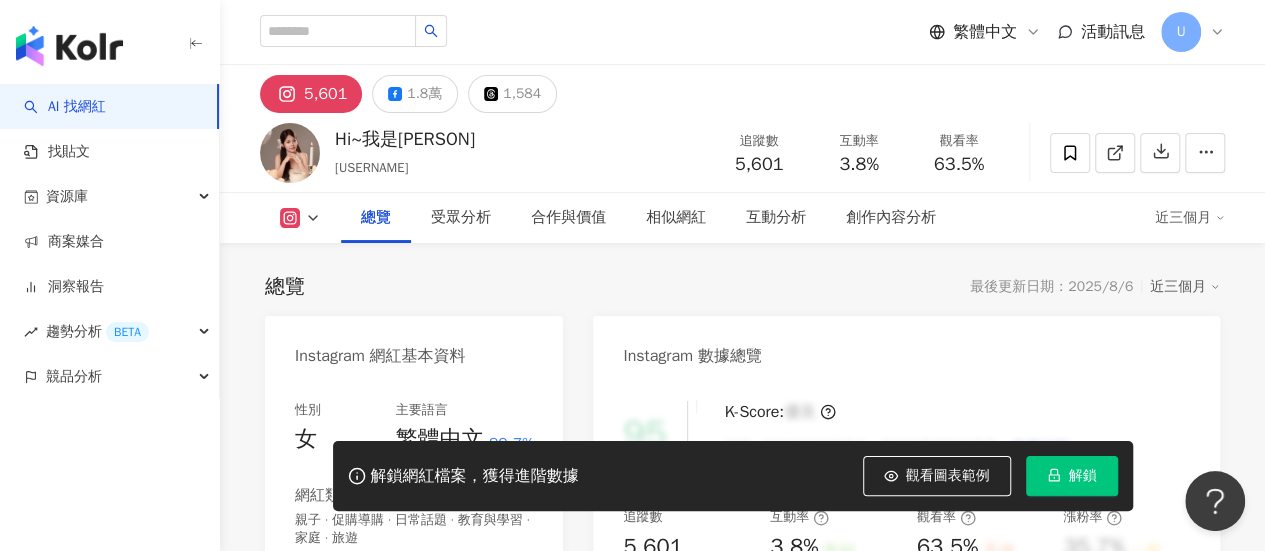 scroll, scrollTop: 400, scrollLeft: 0, axis: vertical 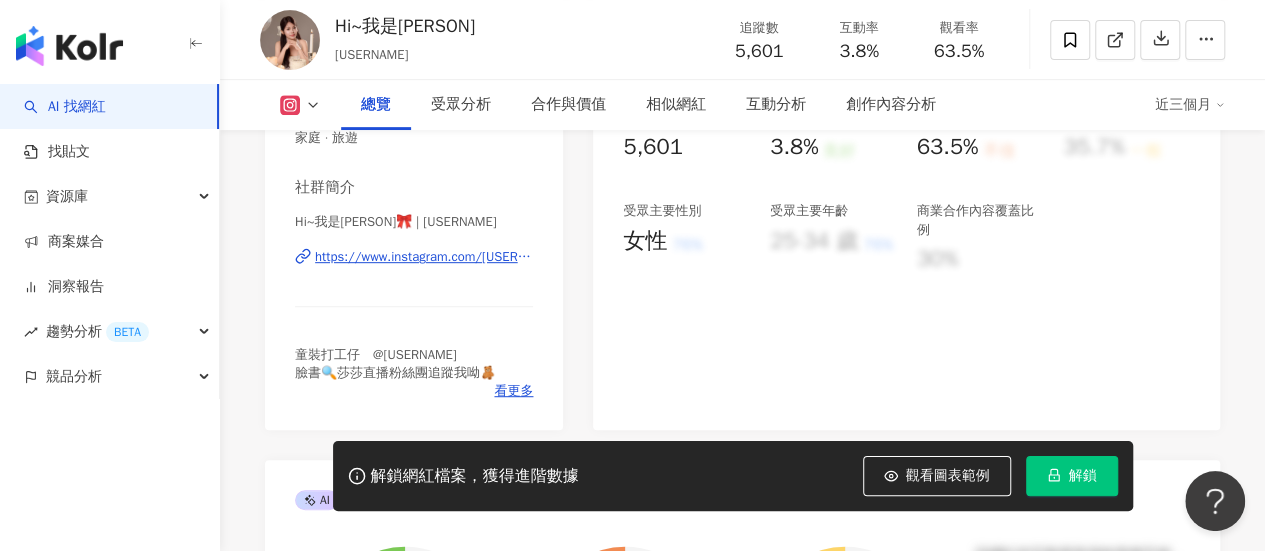 click on "1.8萬" at bounding box center (424, -306) 